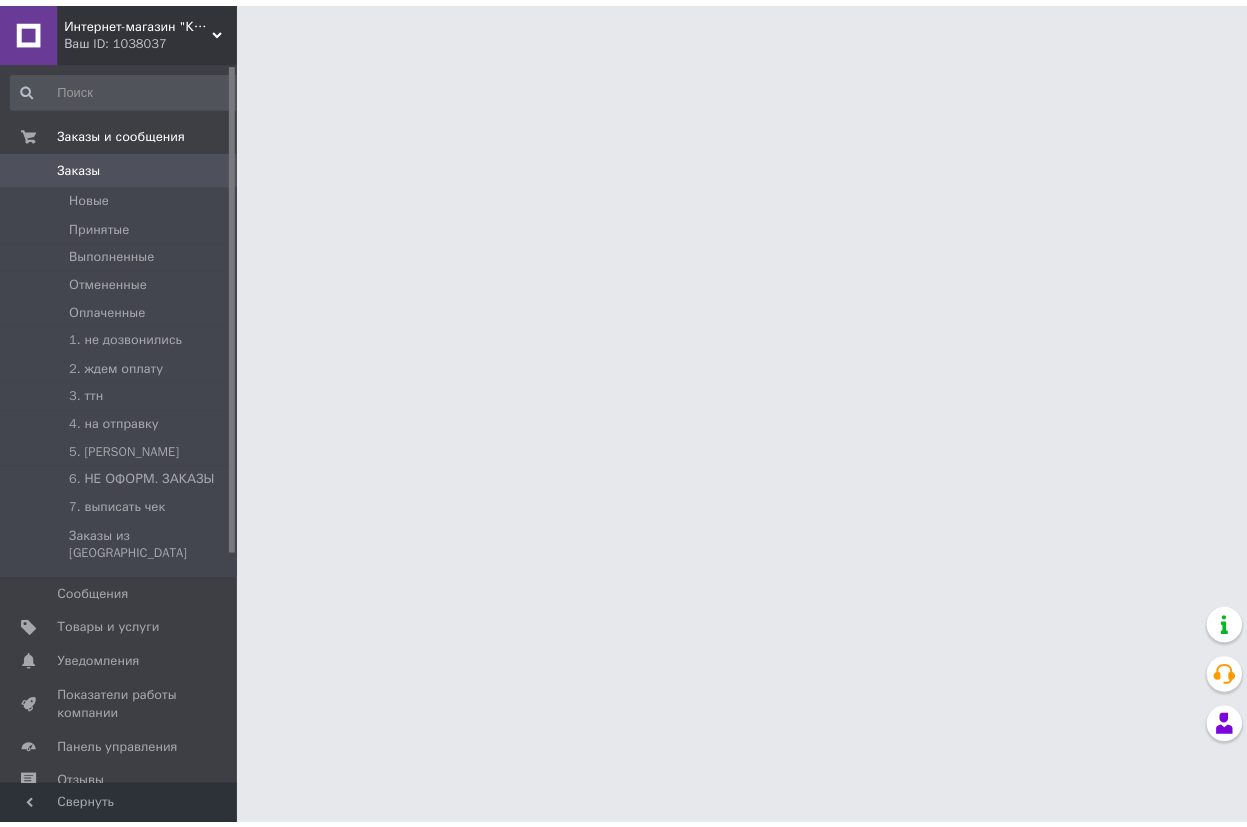 scroll, scrollTop: 0, scrollLeft: 0, axis: both 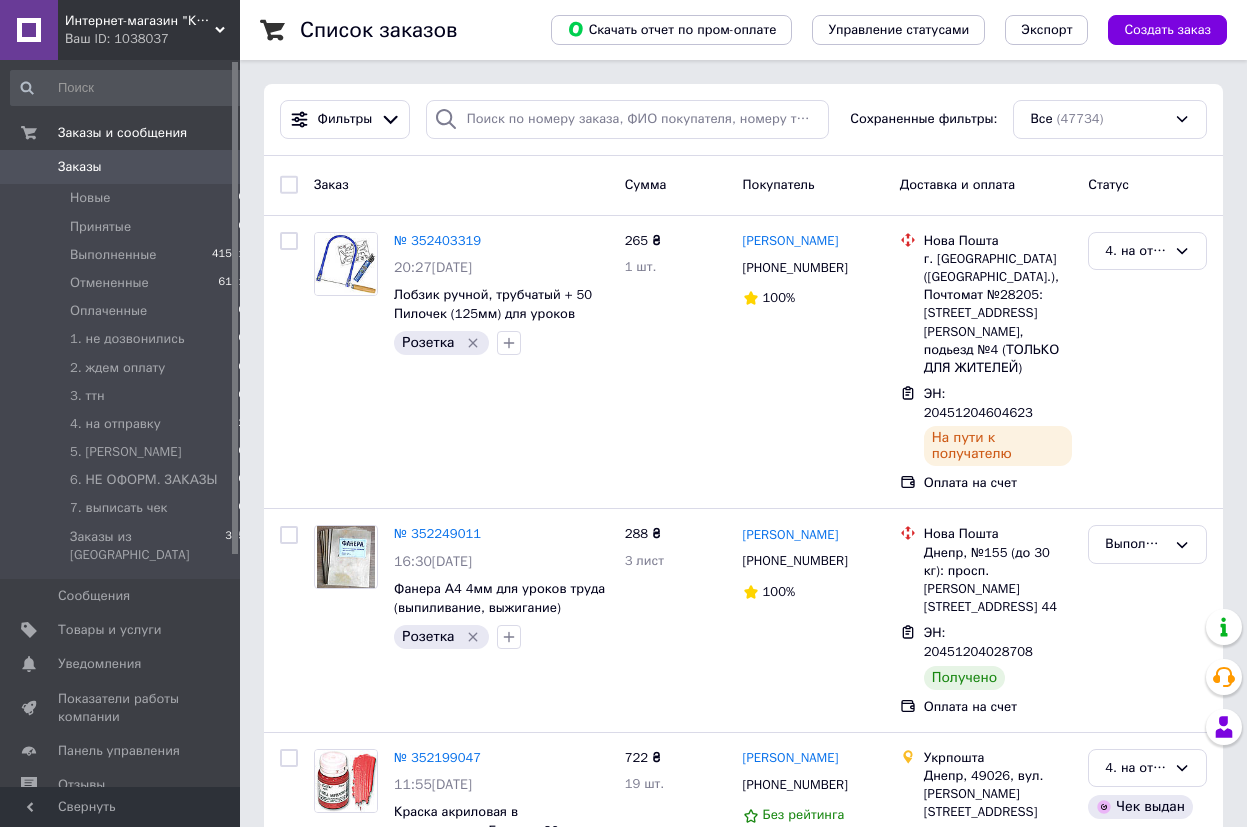click on "Заказы 0" at bounding box center [128, 167] 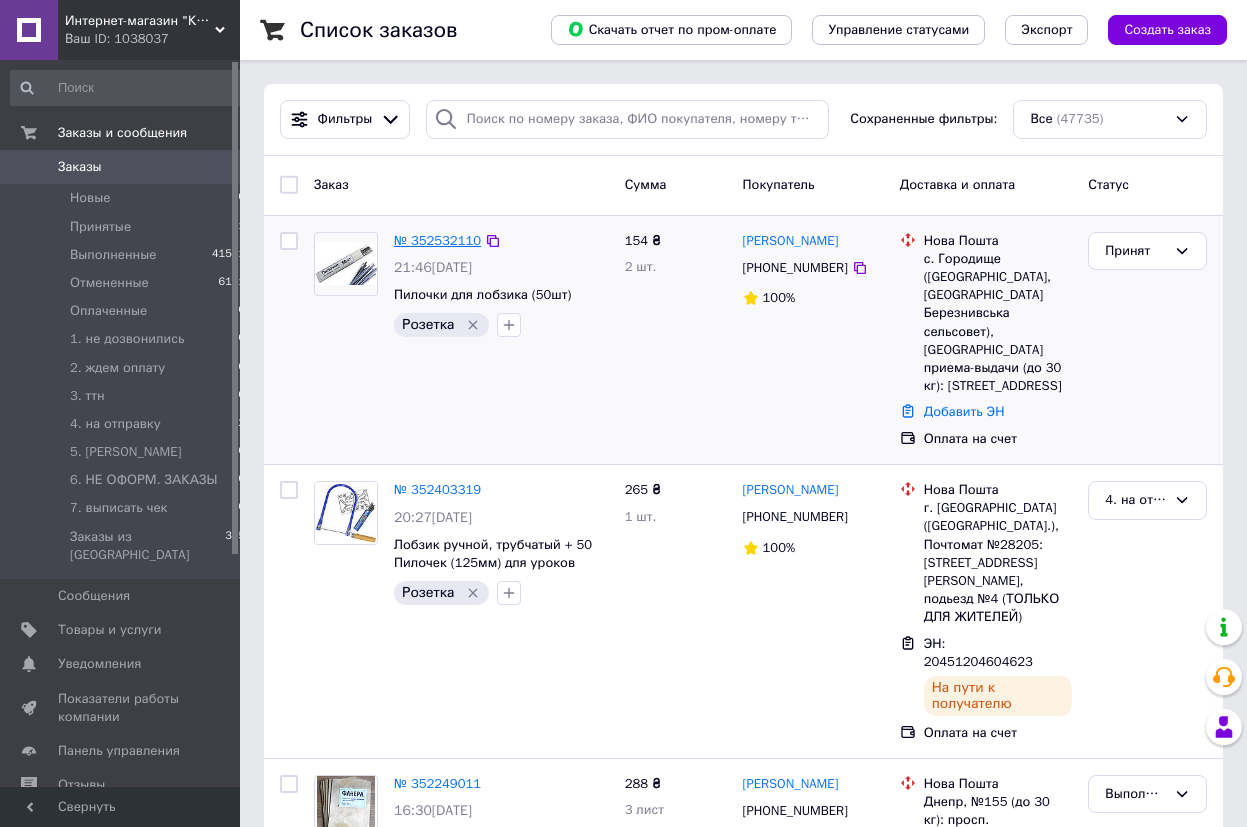 click on "№ 352532110" at bounding box center [437, 240] 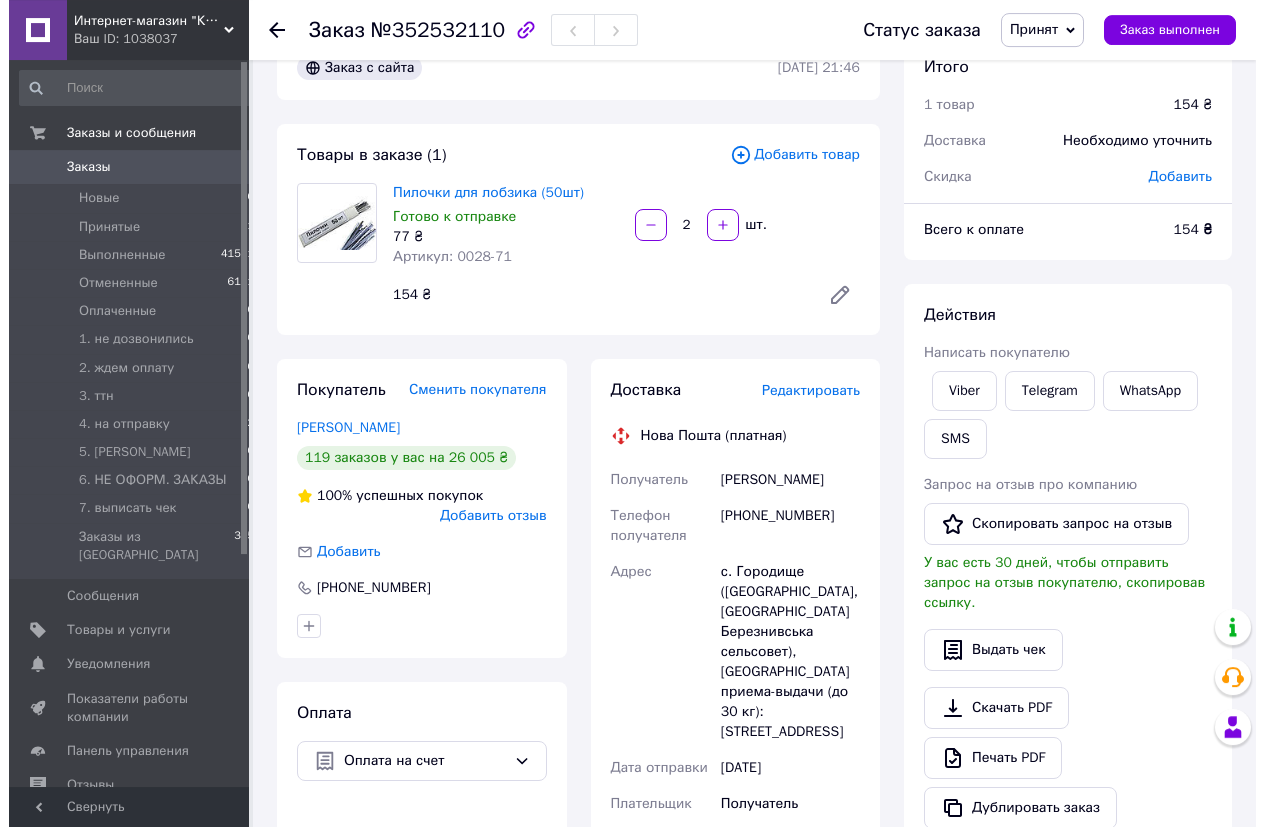 scroll, scrollTop: 102, scrollLeft: 0, axis: vertical 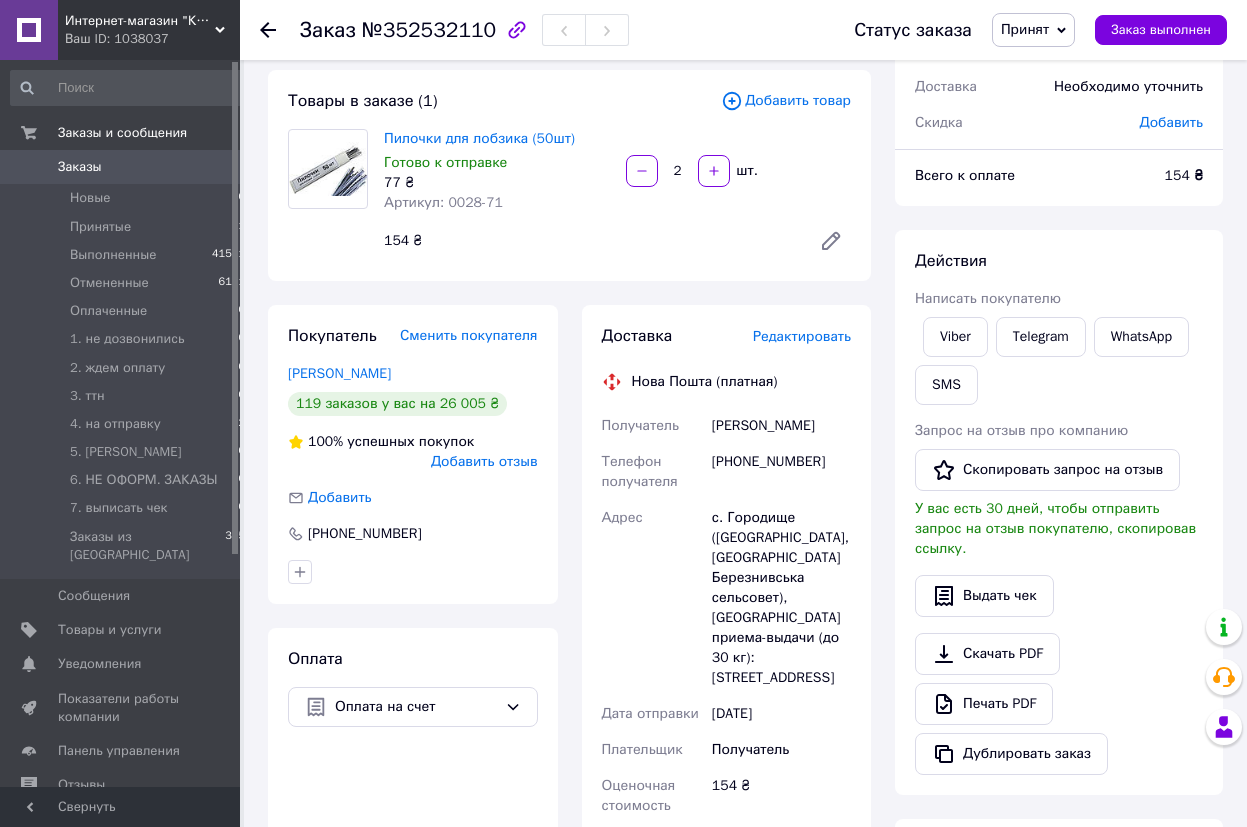 click on "Редактировать" at bounding box center (802, 336) 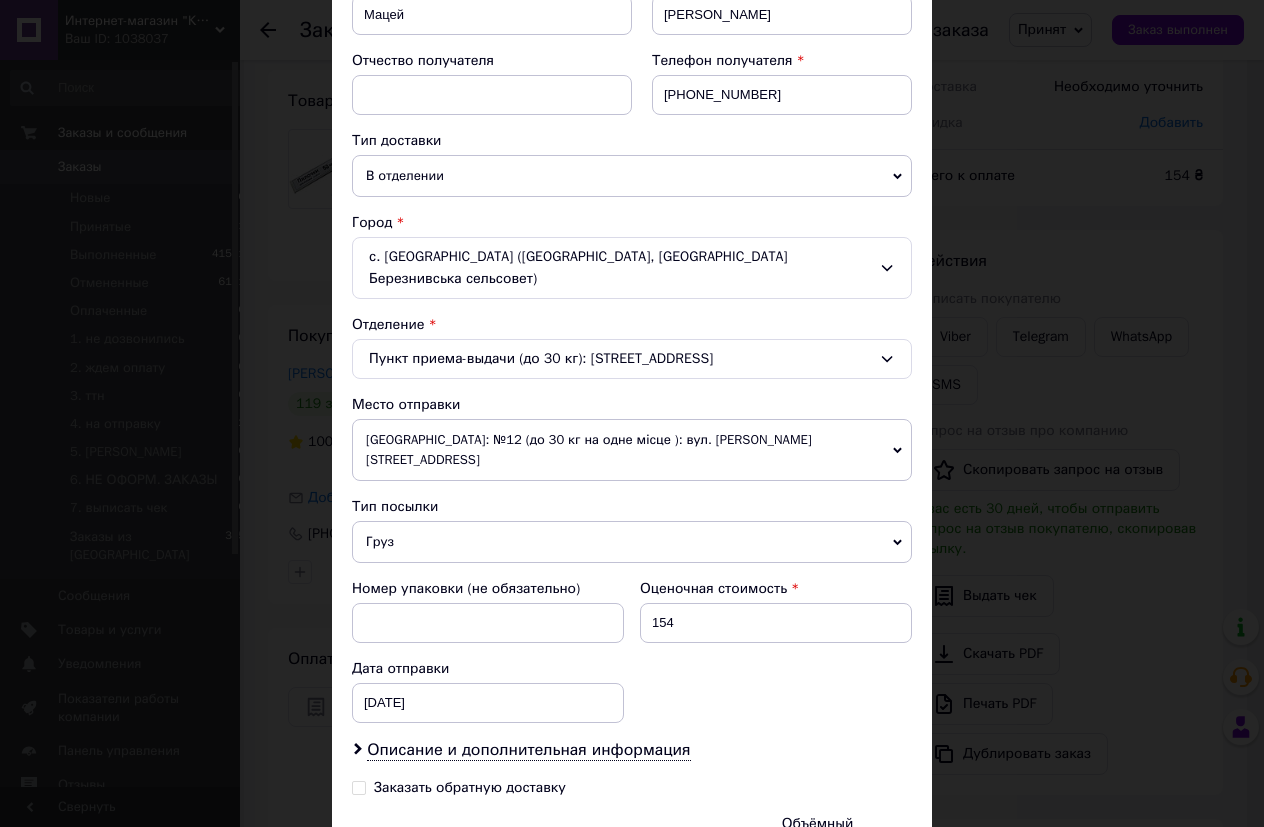 scroll, scrollTop: 537, scrollLeft: 0, axis: vertical 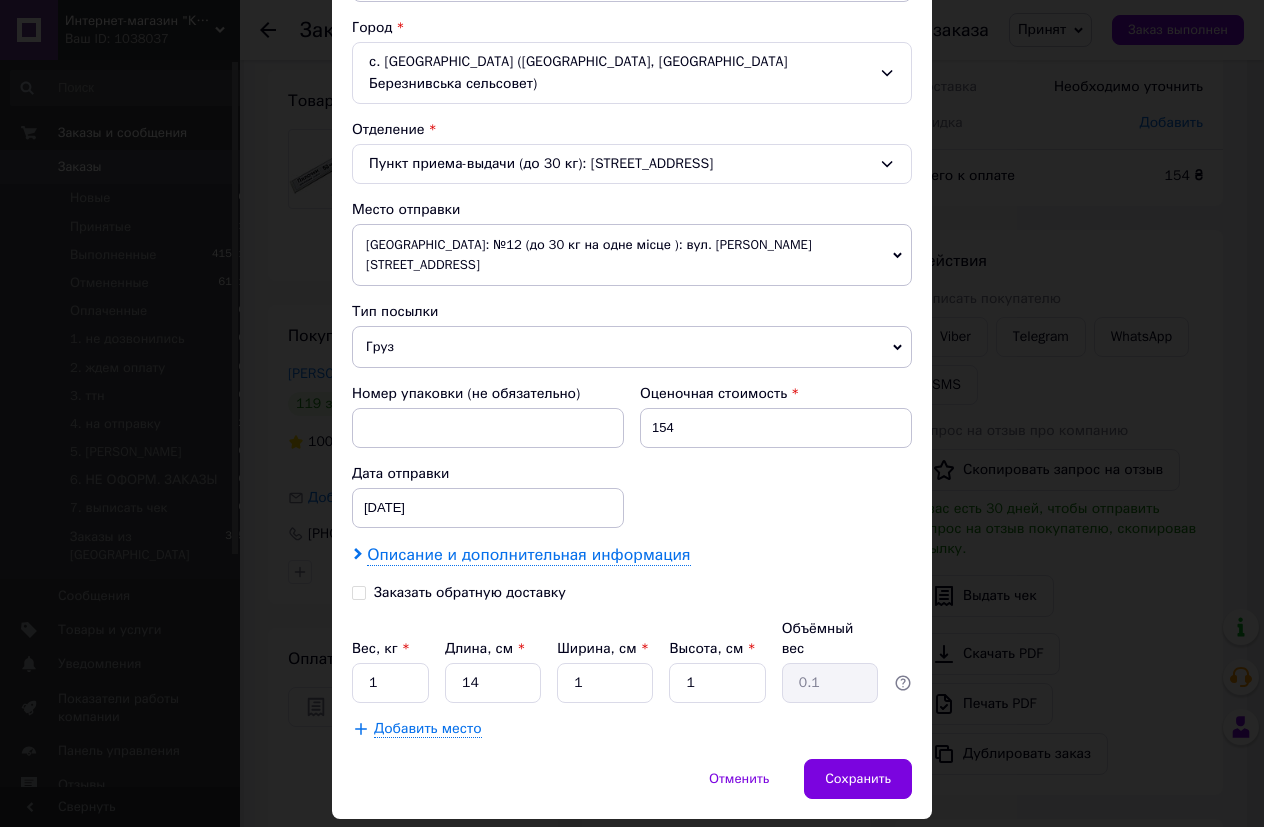 click on "Описание и дополнительная информация" at bounding box center (528, 555) 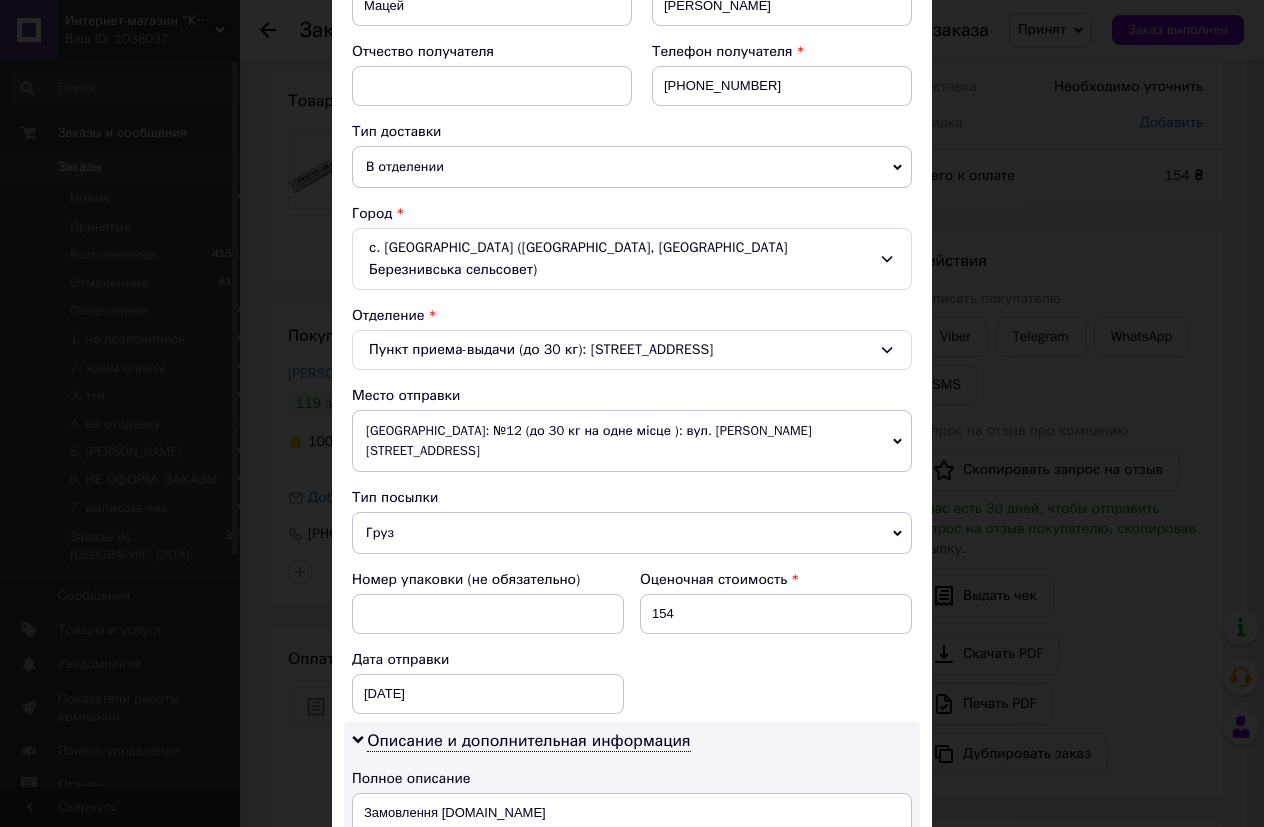 scroll, scrollTop: 305, scrollLeft: 0, axis: vertical 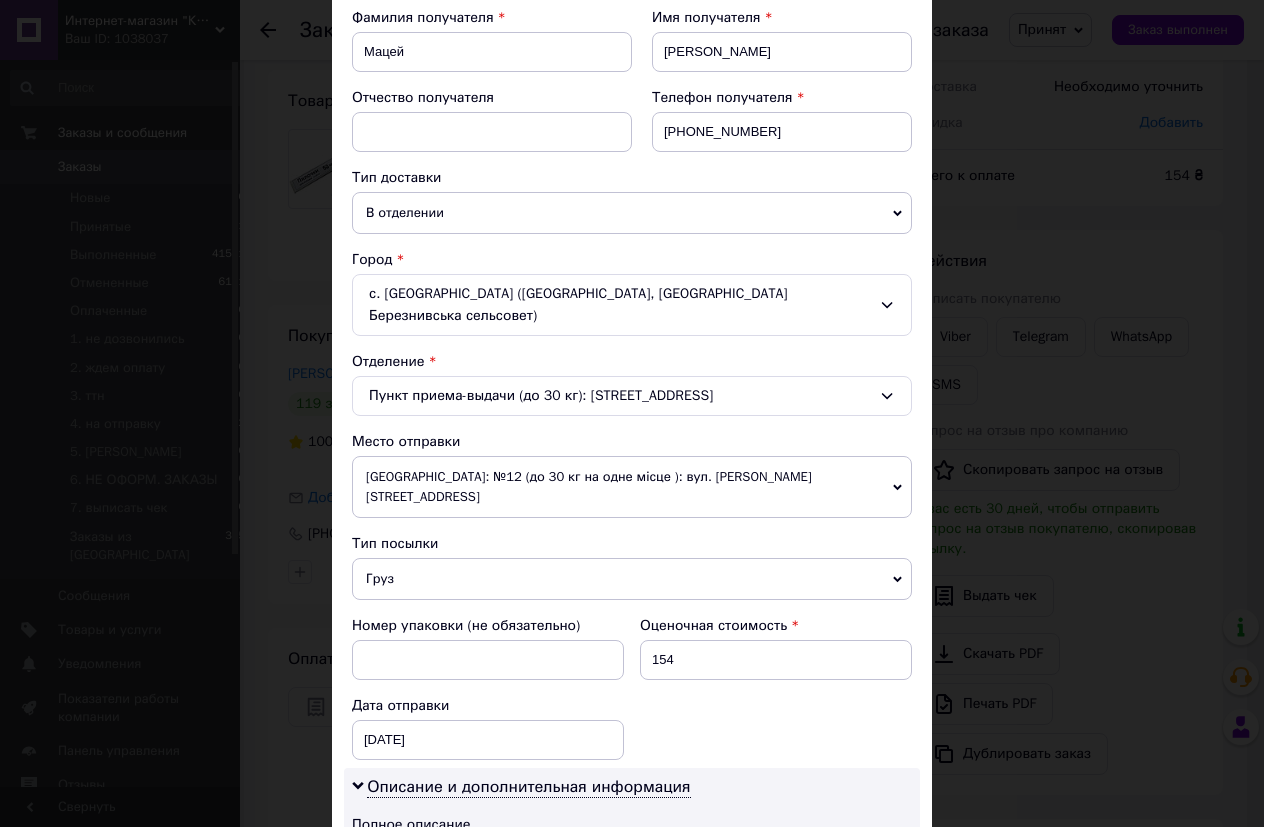 click on "В отделении" at bounding box center (632, 213) 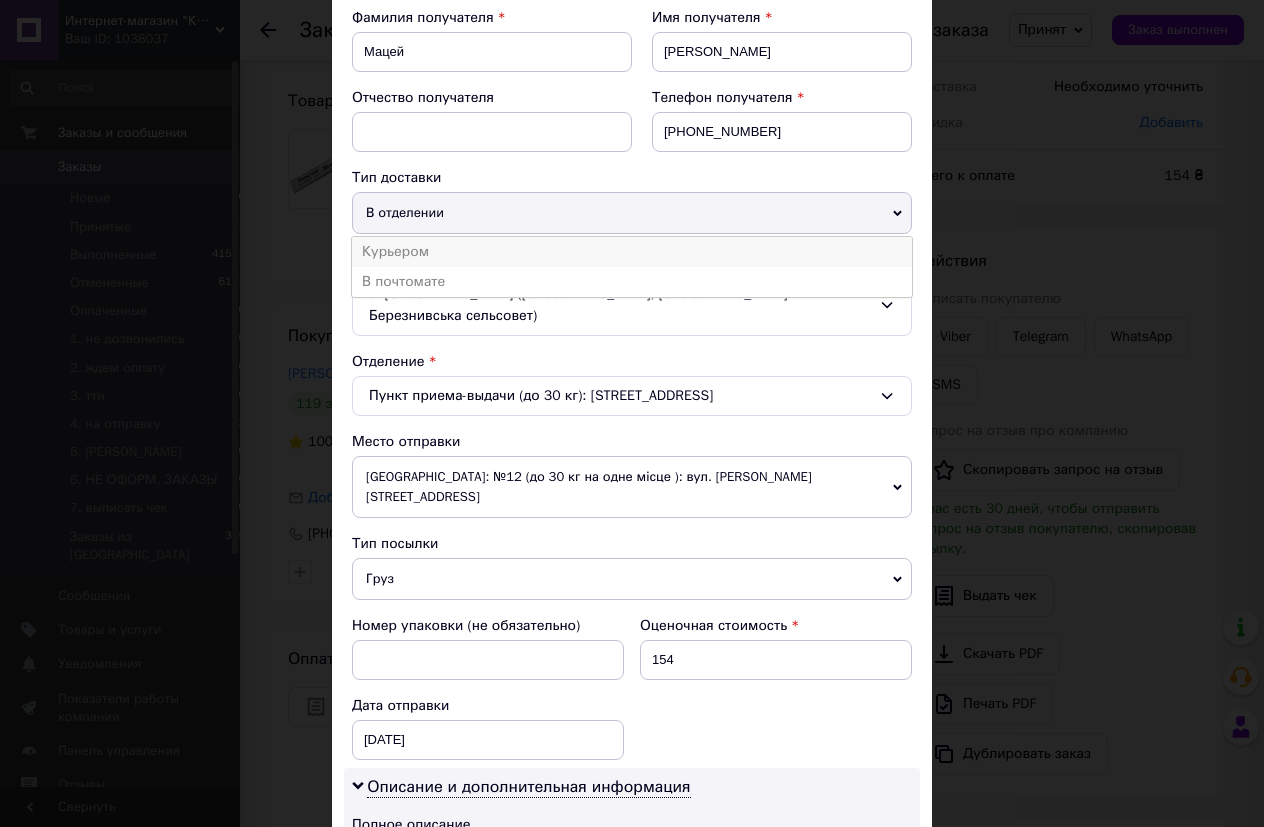 click on "Курьером" at bounding box center [632, 252] 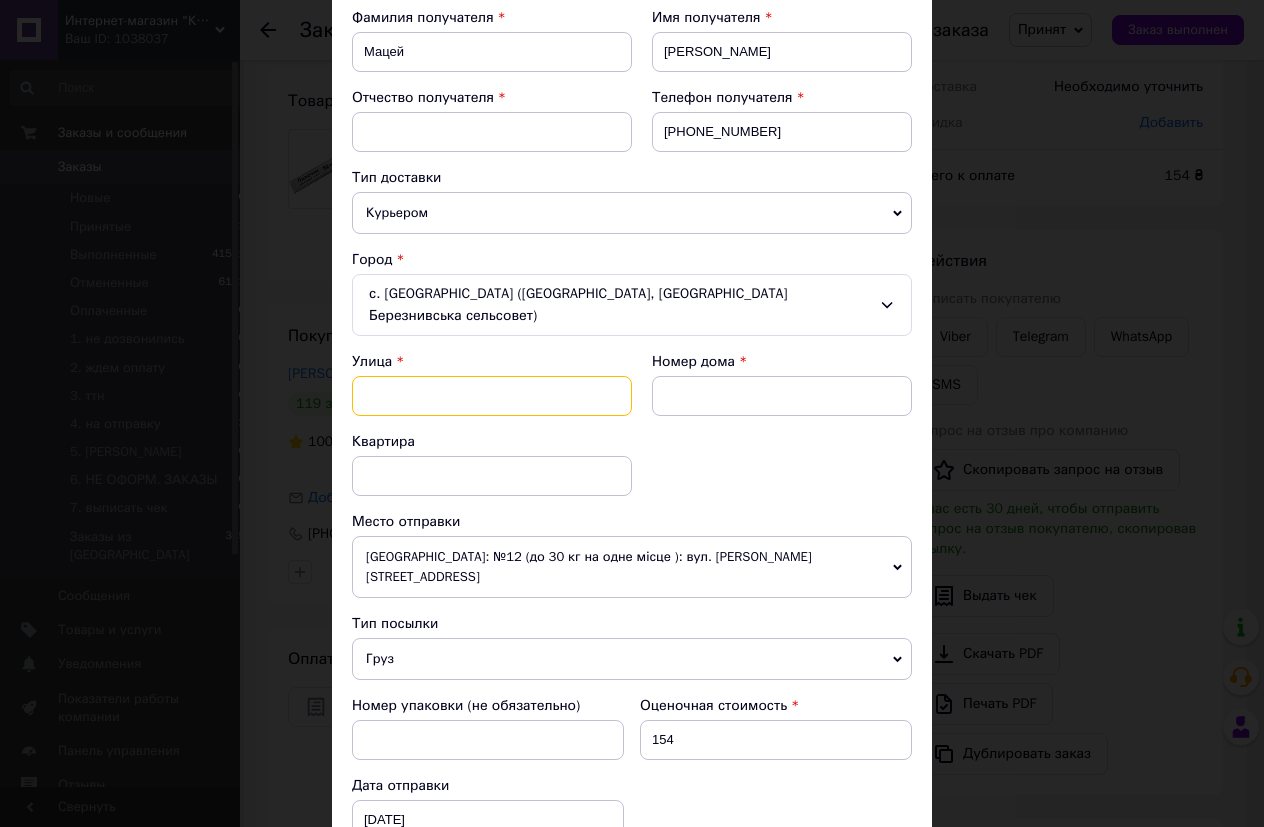 click at bounding box center (492, 396) 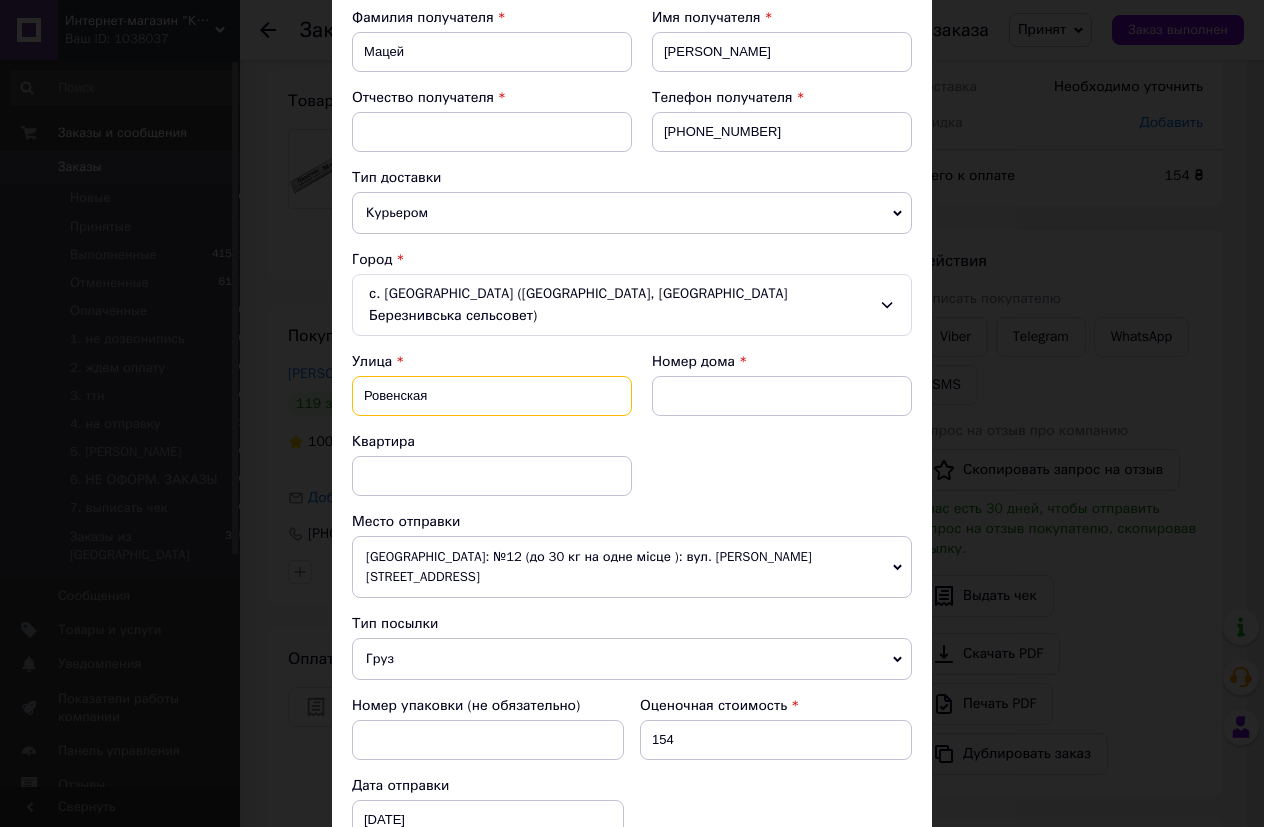 drag, startPoint x: 375, startPoint y: 377, endPoint x: 505, endPoint y: 384, distance: 130.18832 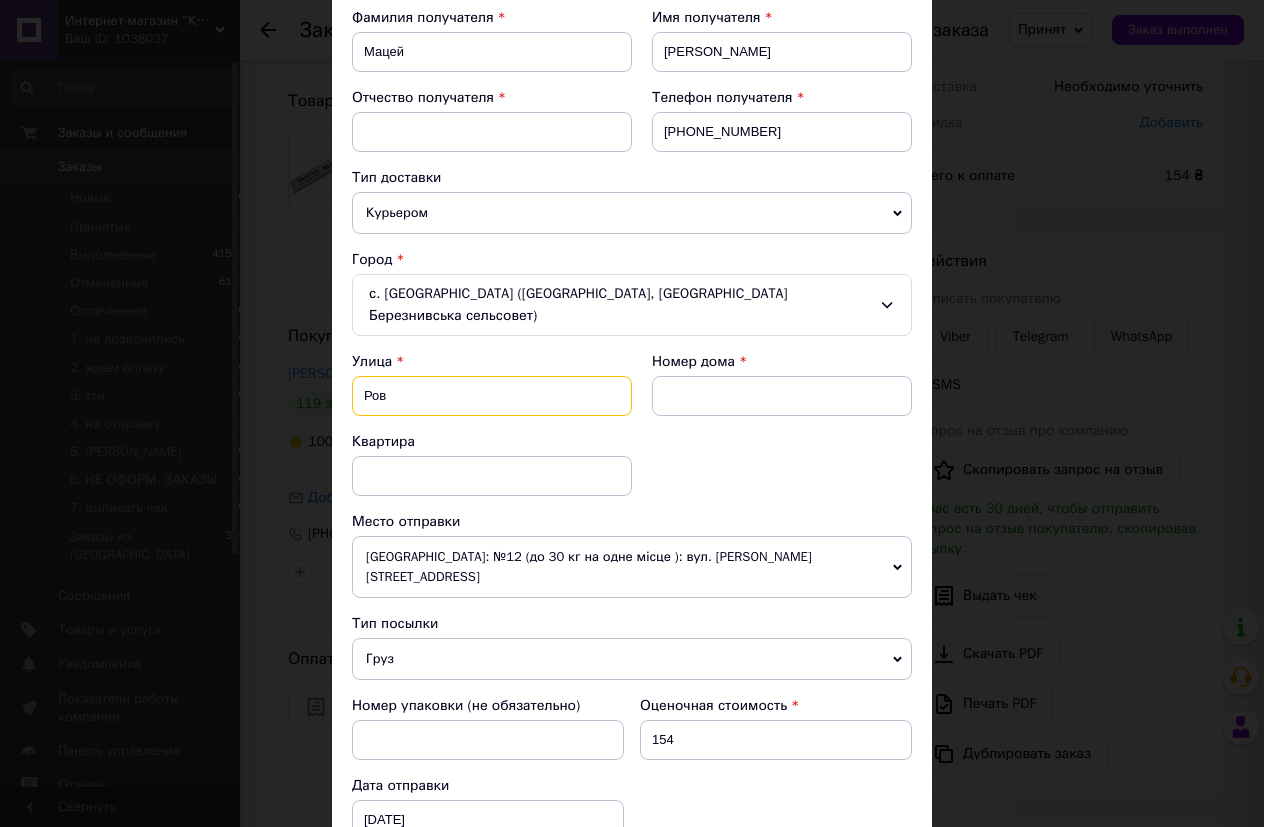 type on "Рове" 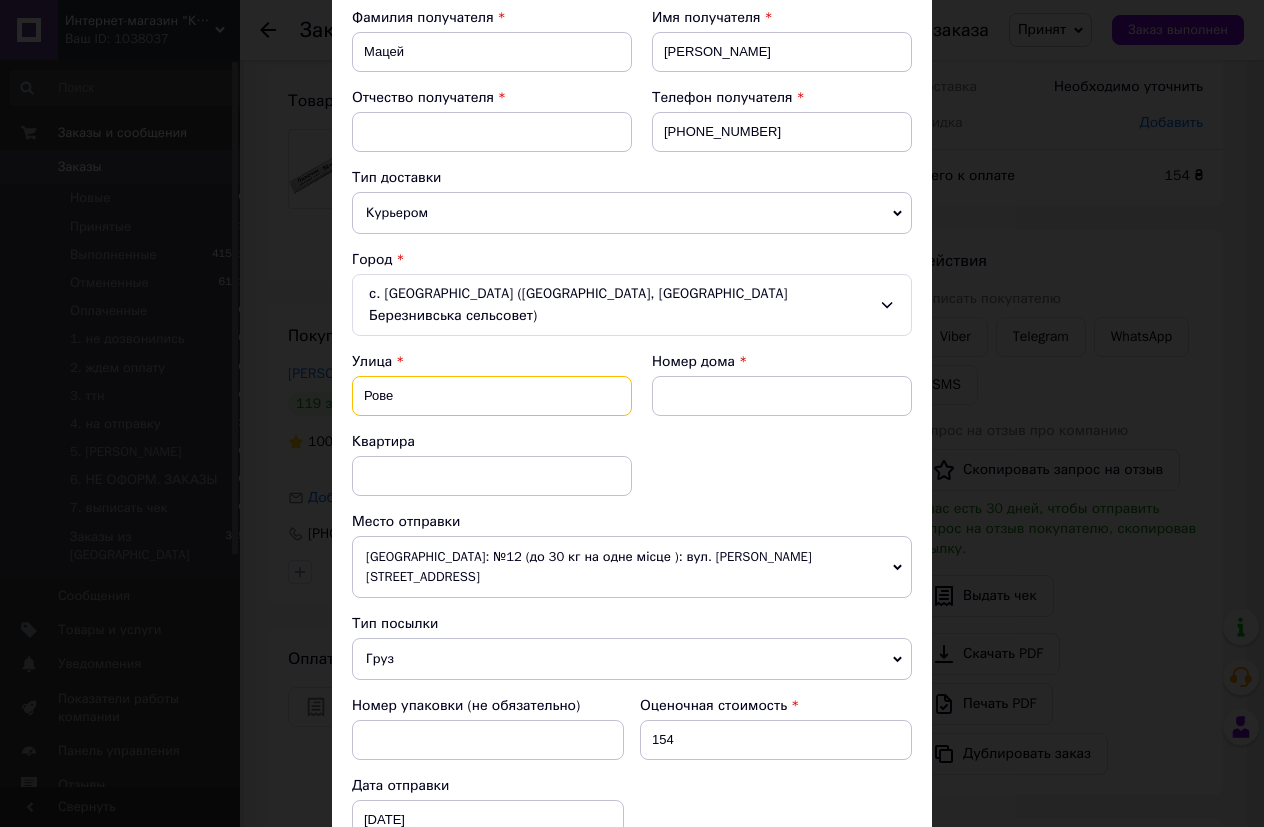 drag, startPoint x: 356, startPoint y: 371, endPoint x: 300, endPoint y: 370, distance: 56.008926 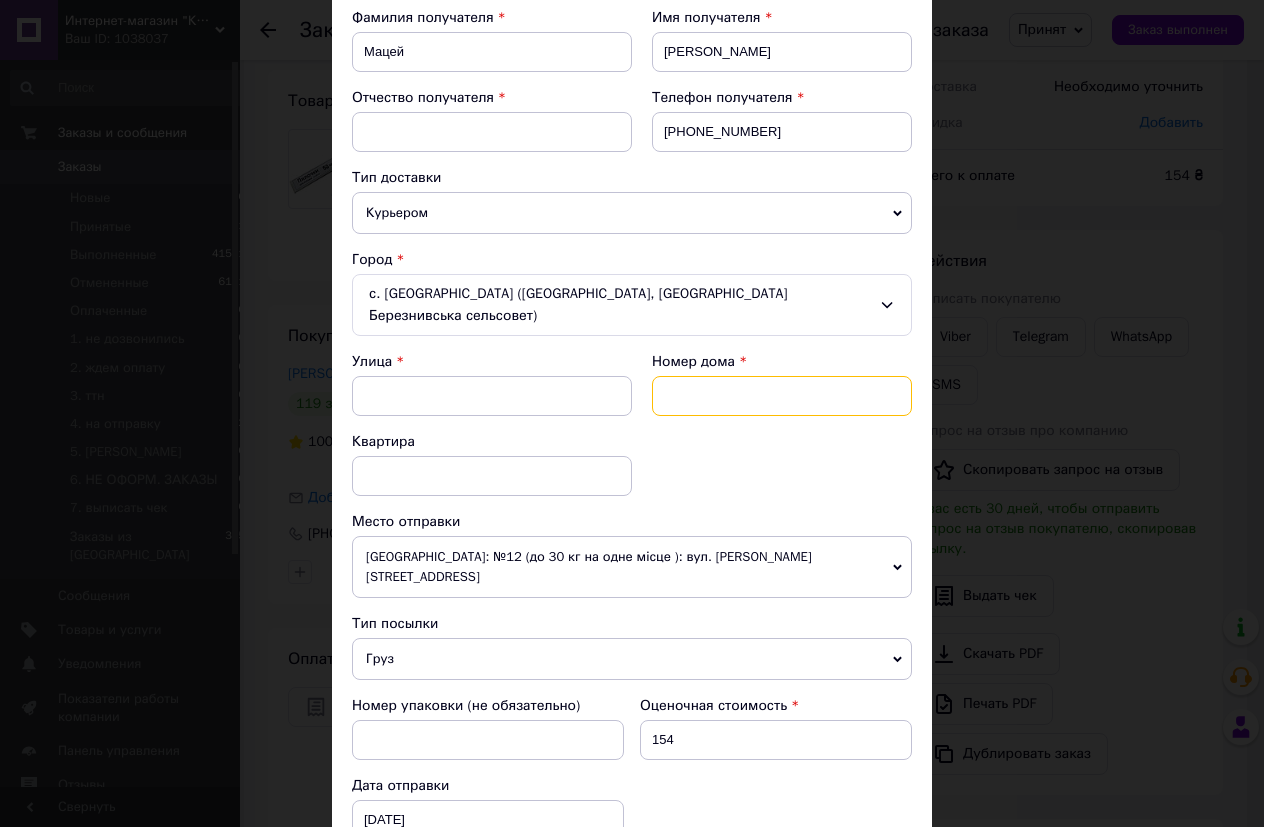 click at bounding box center [782, 396] 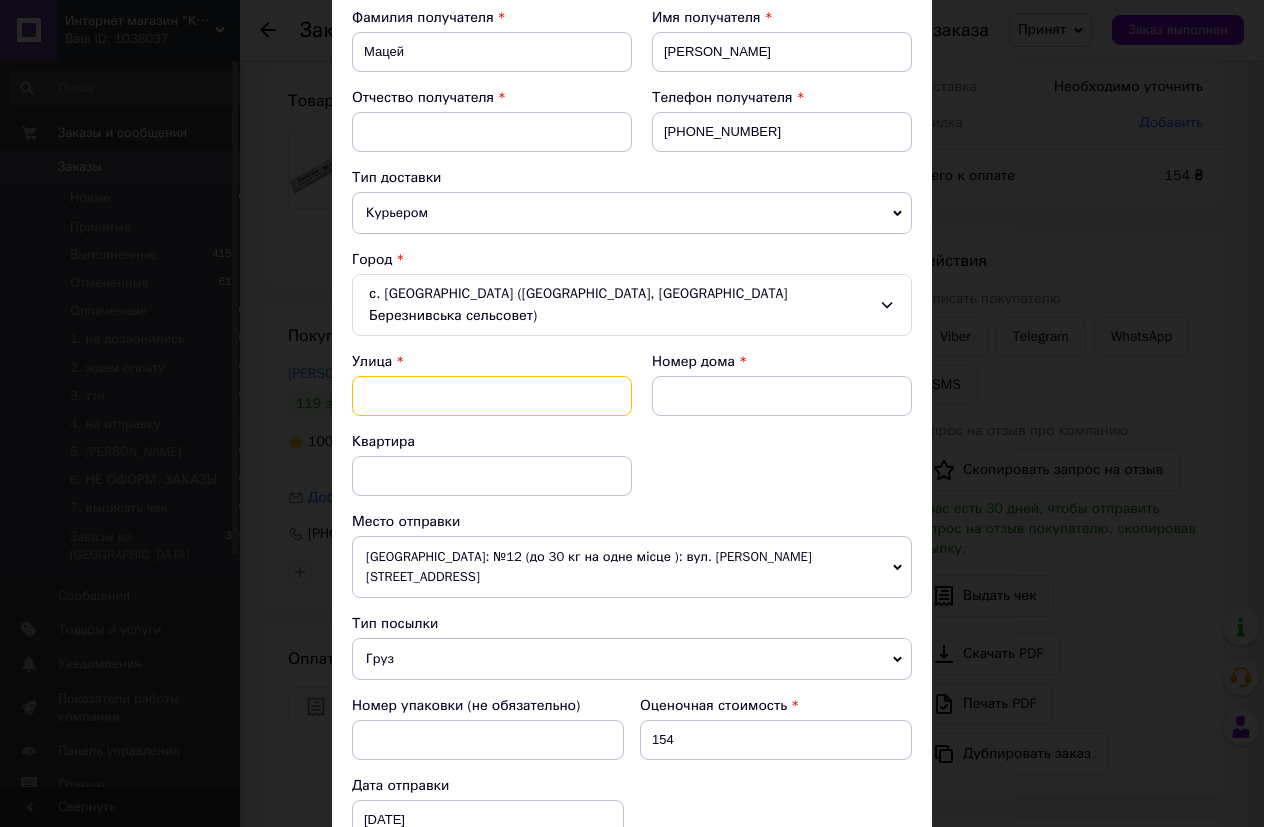 click at bounding box center [492, 396] 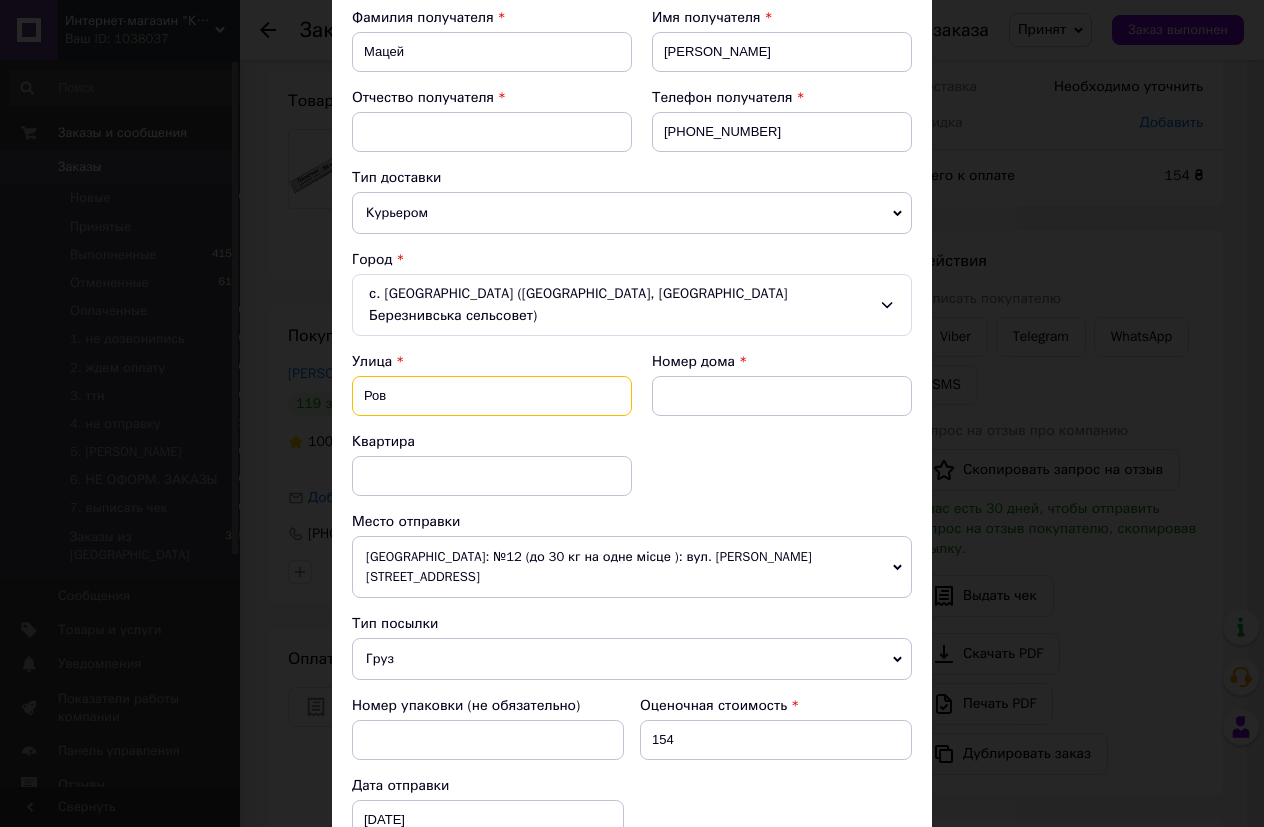 type on "Ров" 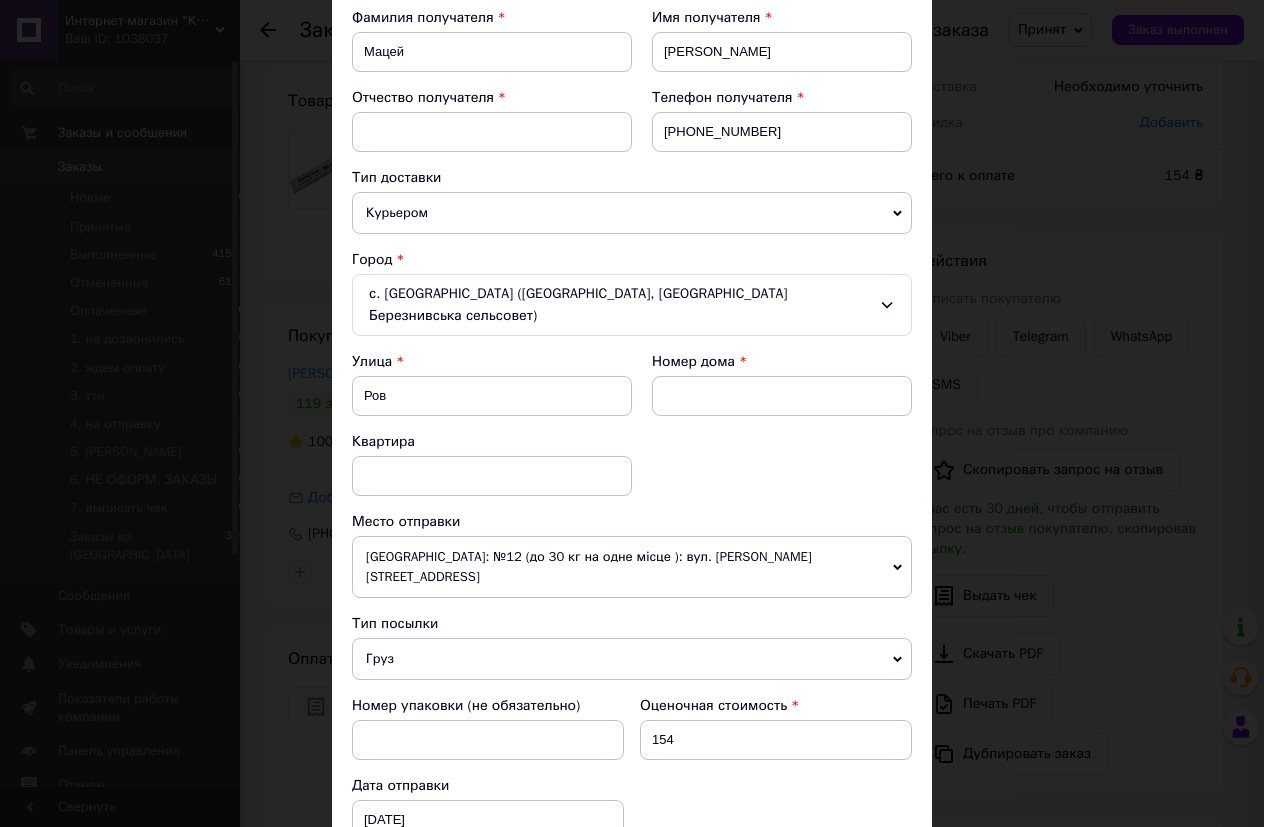 click on "с. Городище (Ровенская обл., Ровенский р-н. Березнивська сельсовет)" at bounding box center [632, 305] 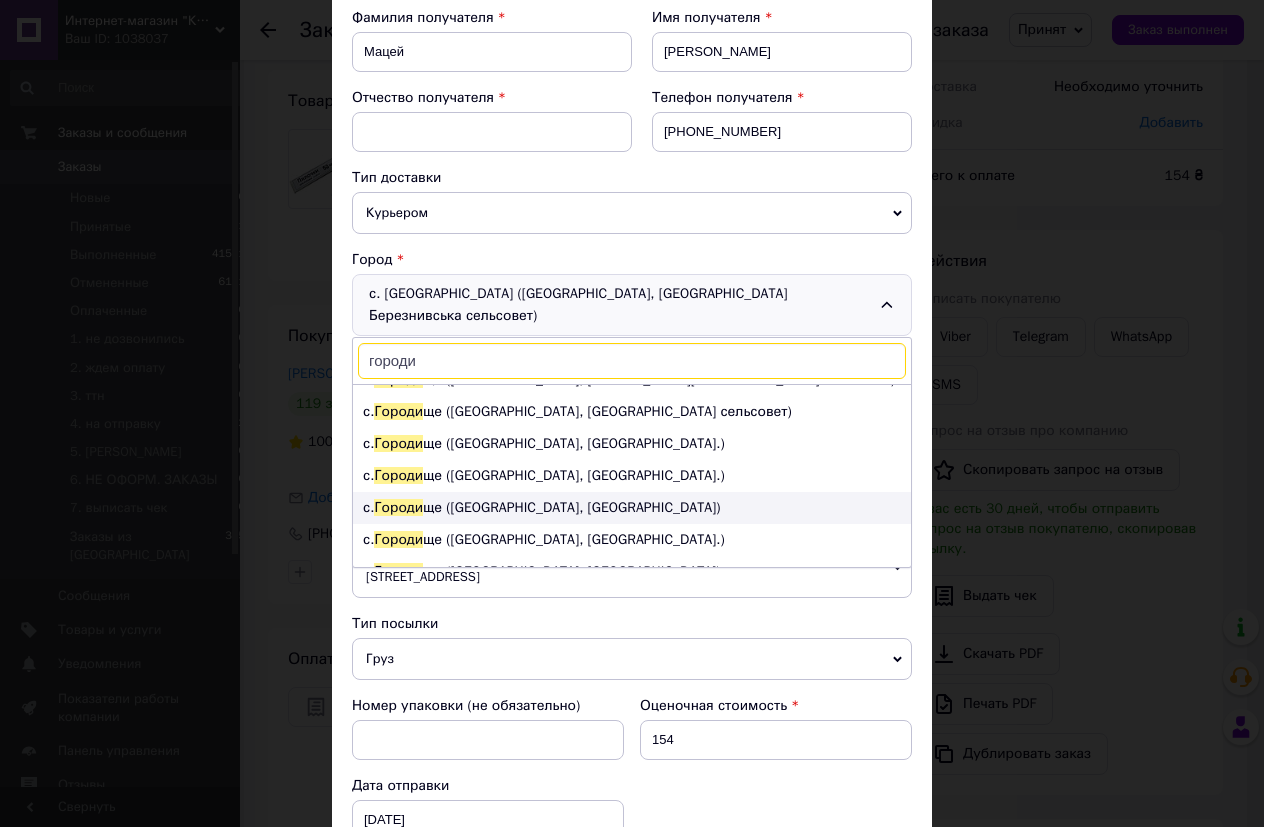 scroll, scrollTop: 0, scrollLeft: 0, axis: both 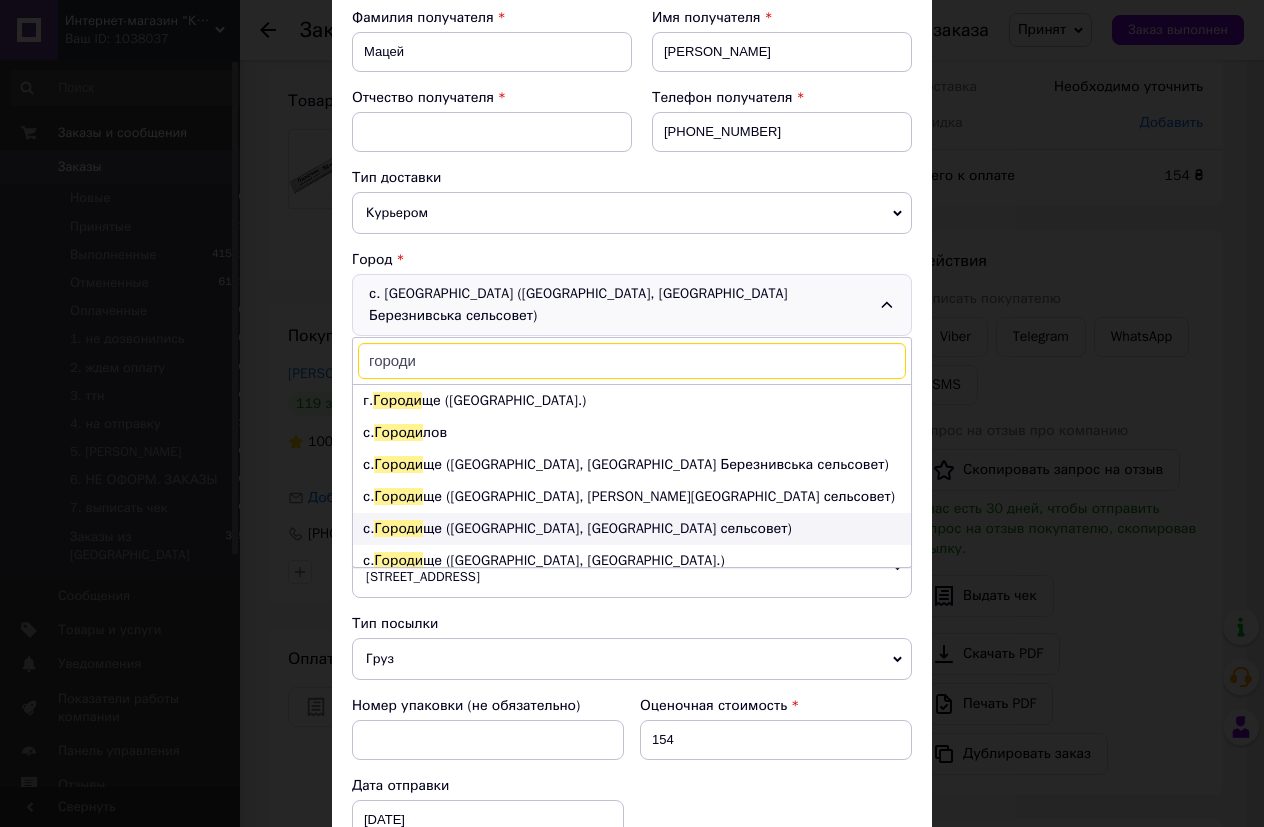 type on "городи" 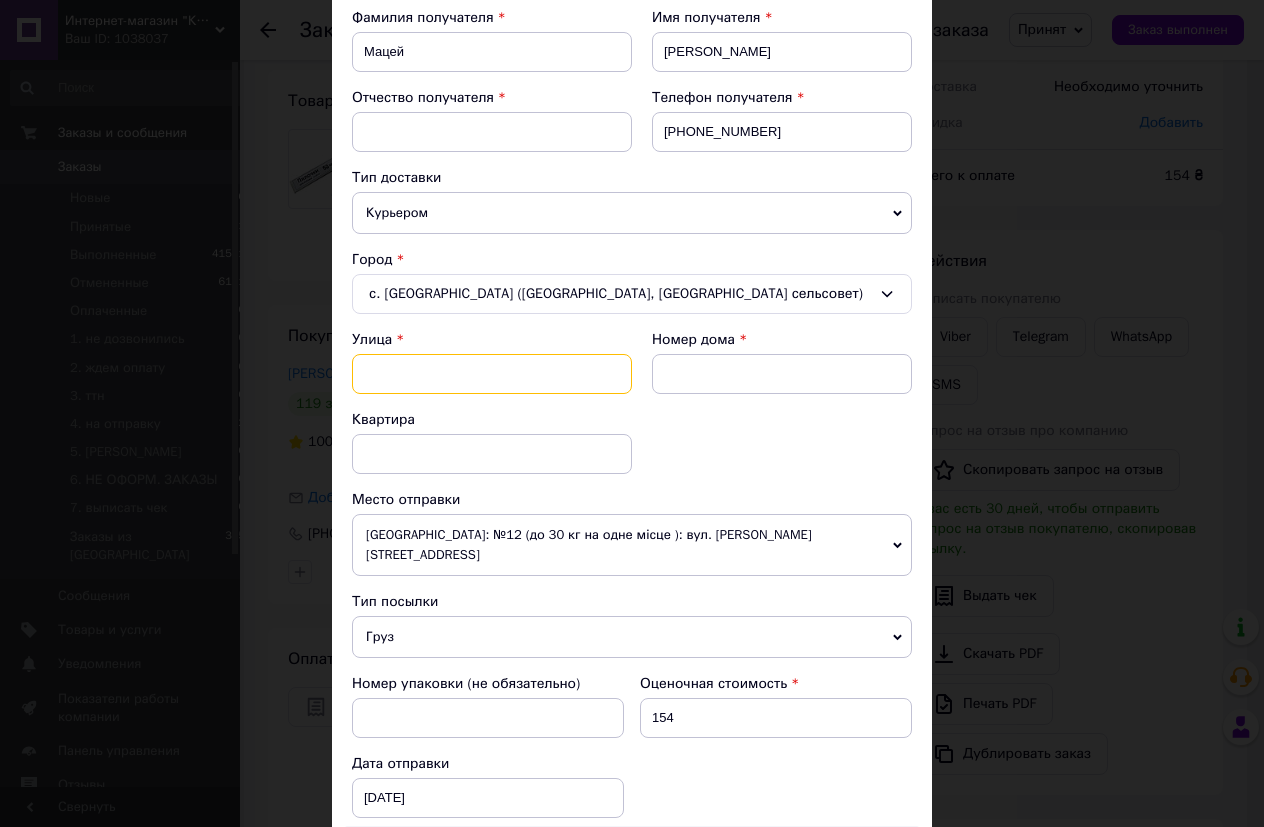 click at bounding box center (492, 374) 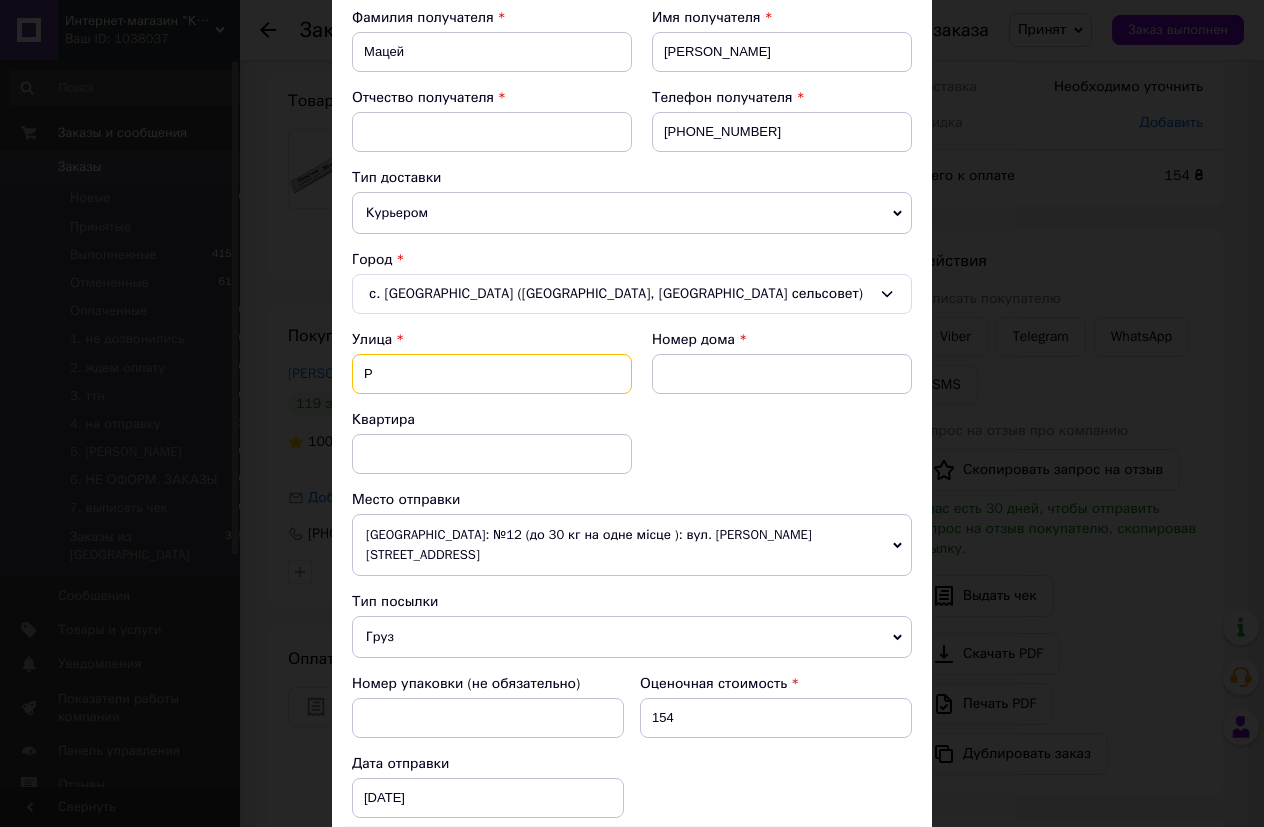 type on "Р" 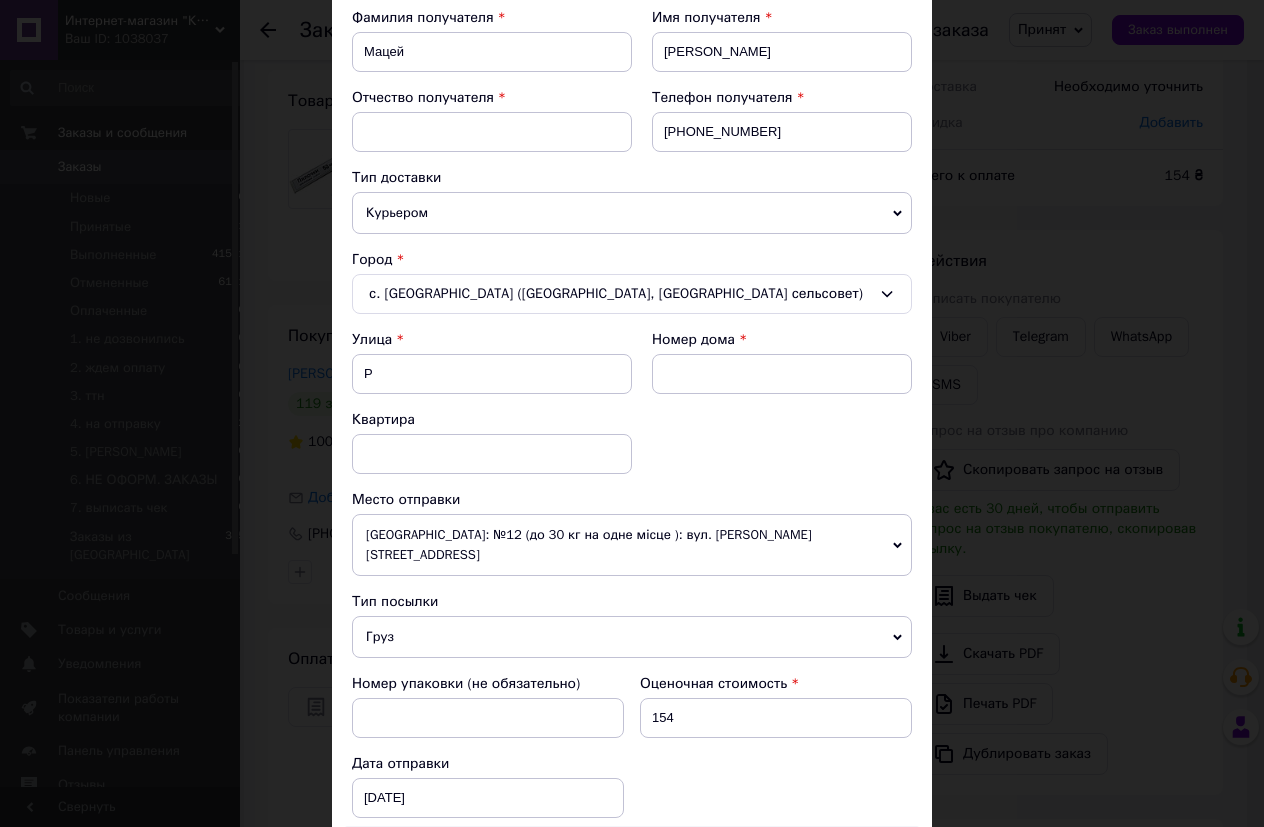 click on "с. [GEOGRAPHIC_DATA] ([GEOGRAPHIC_DATA], [GEOGRAPHIC_DATA] сельсовет)" at bounding box center (632, 294) 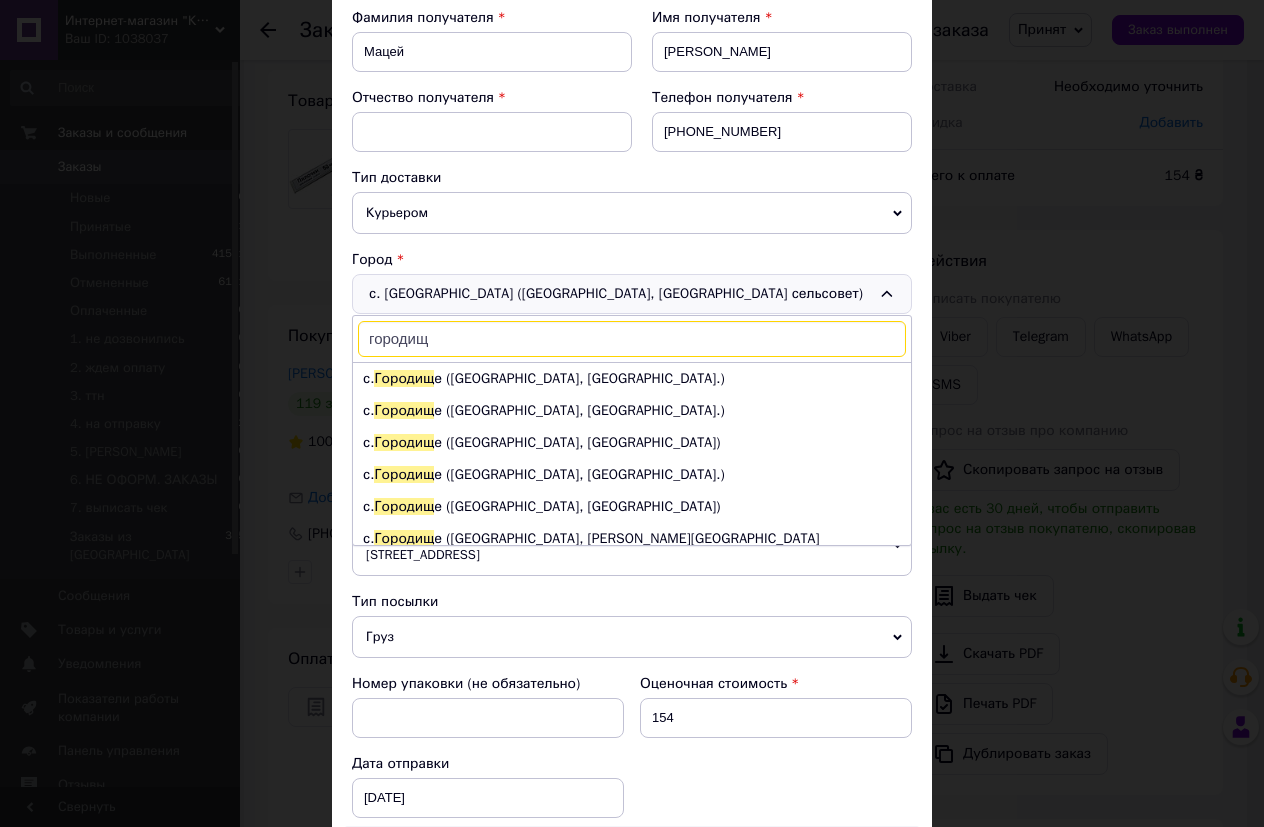 scroll, scrollTop: 96, scrollLeft: 0, axis: vertical 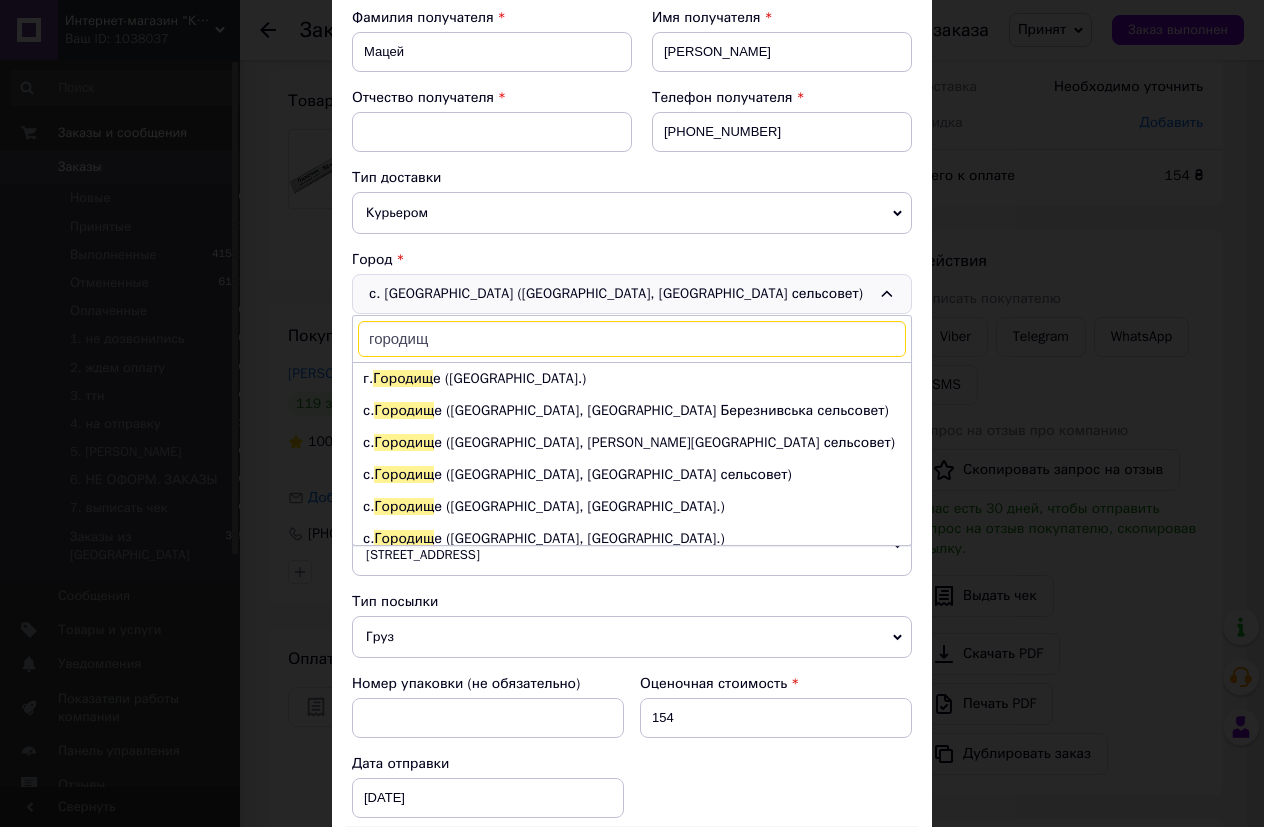 type on "городищ" 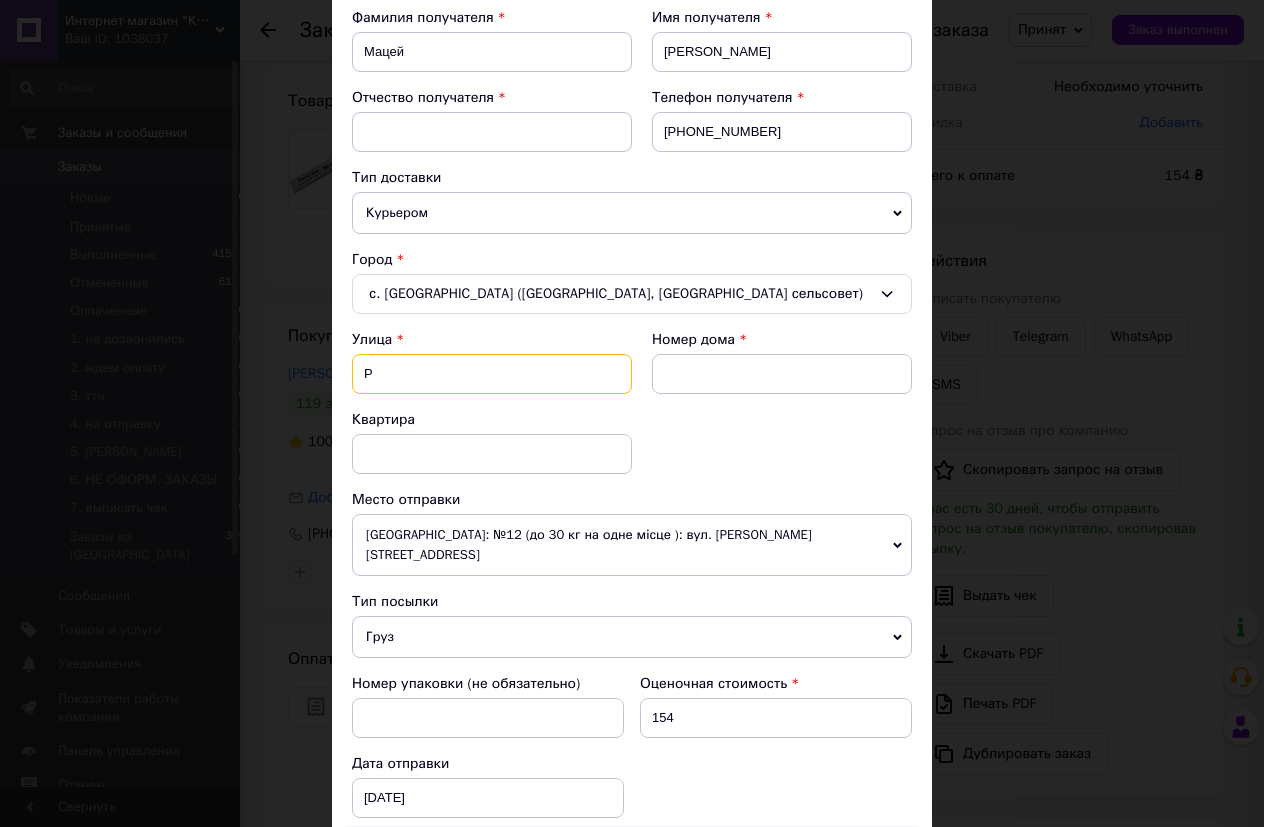 click on "Р" at bounding box center [492, 374] 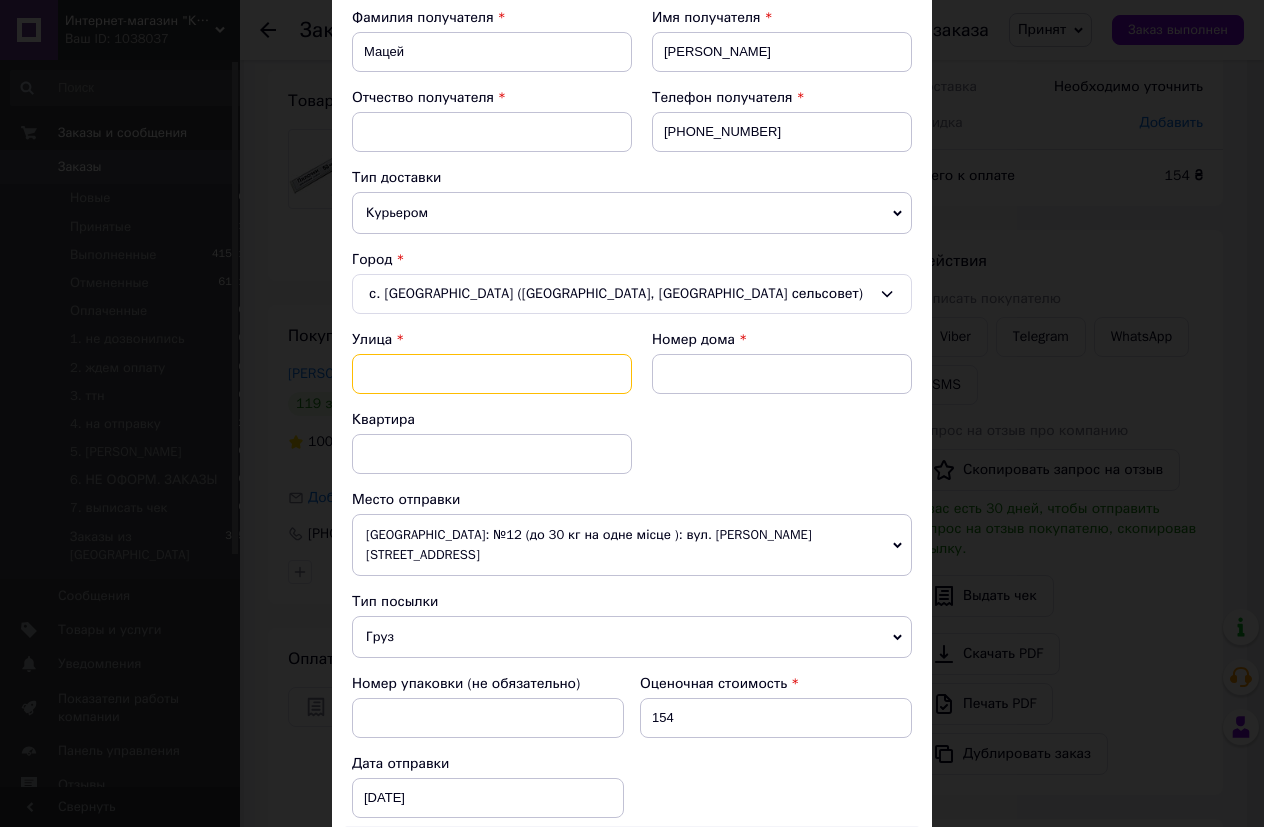 paste on "Ровенская" 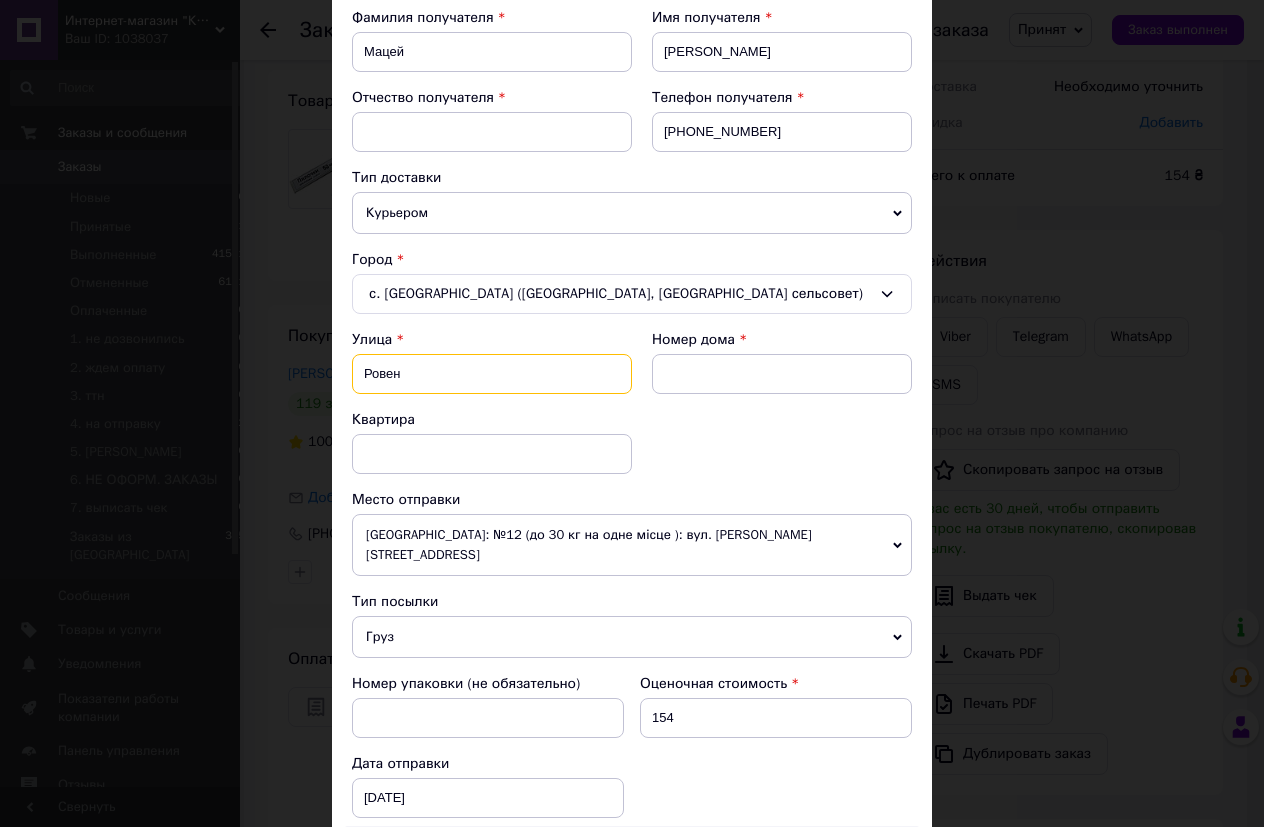 drag, startPoint x: 365, startPoint y: 378, endPoint x: 392, endPoint y: 378, distance: 27 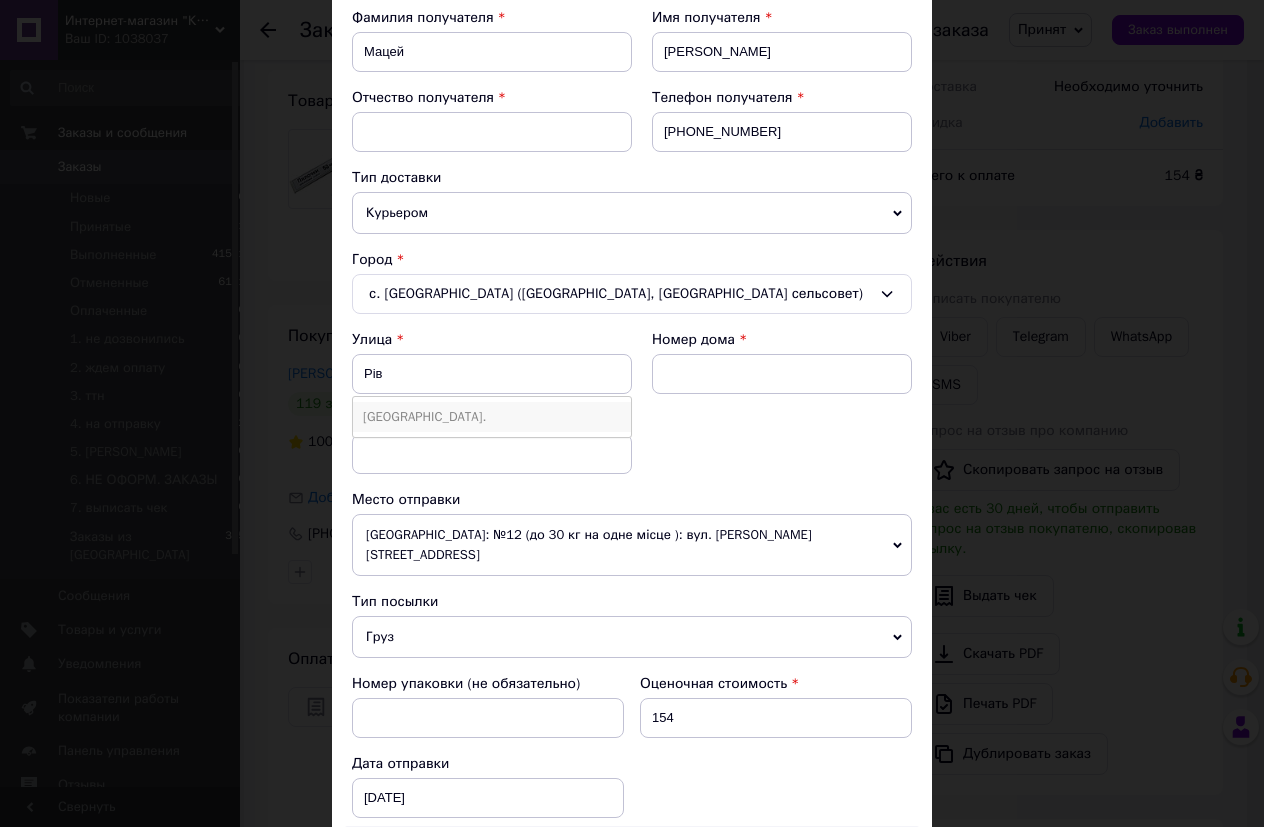 click on "[GEOGRAPHIC_DATA]." at bounding box center [492, 417] 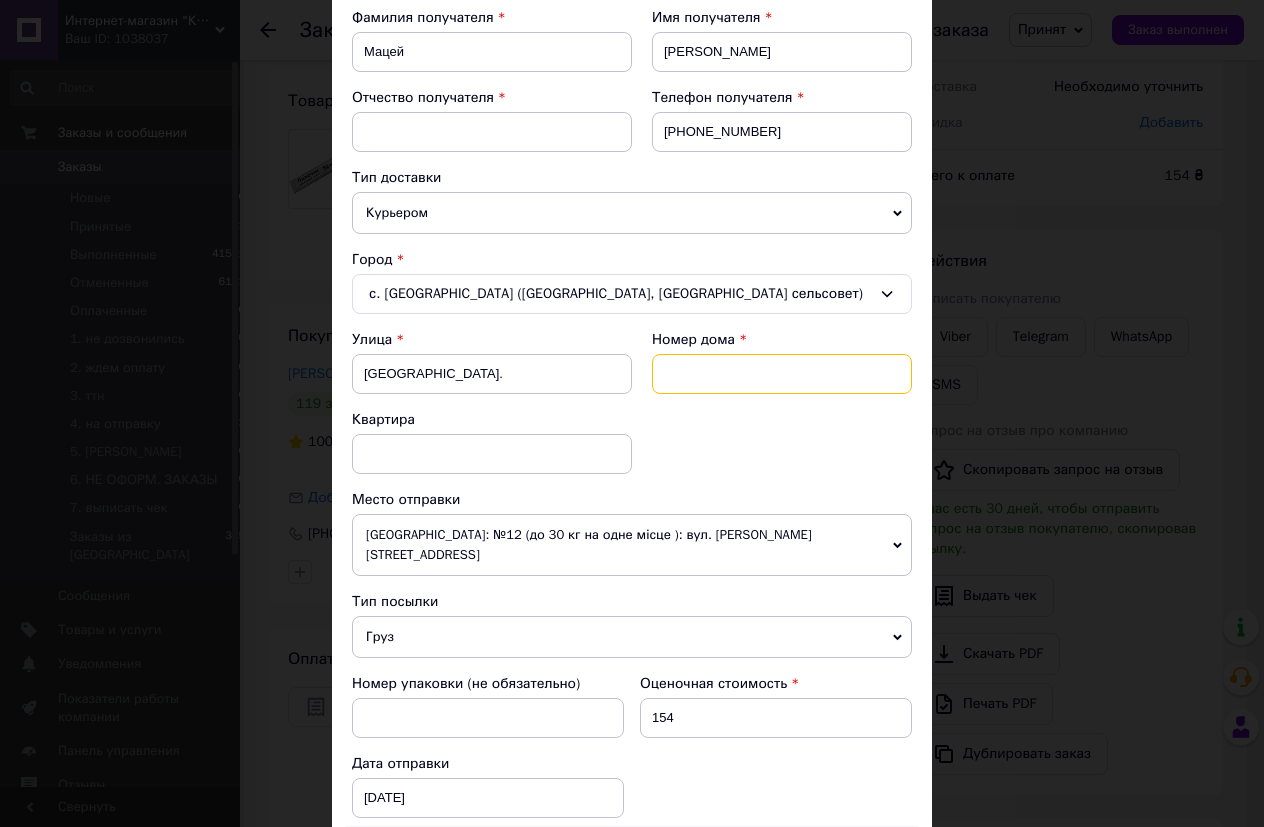 click at bounding box center (782, 374) 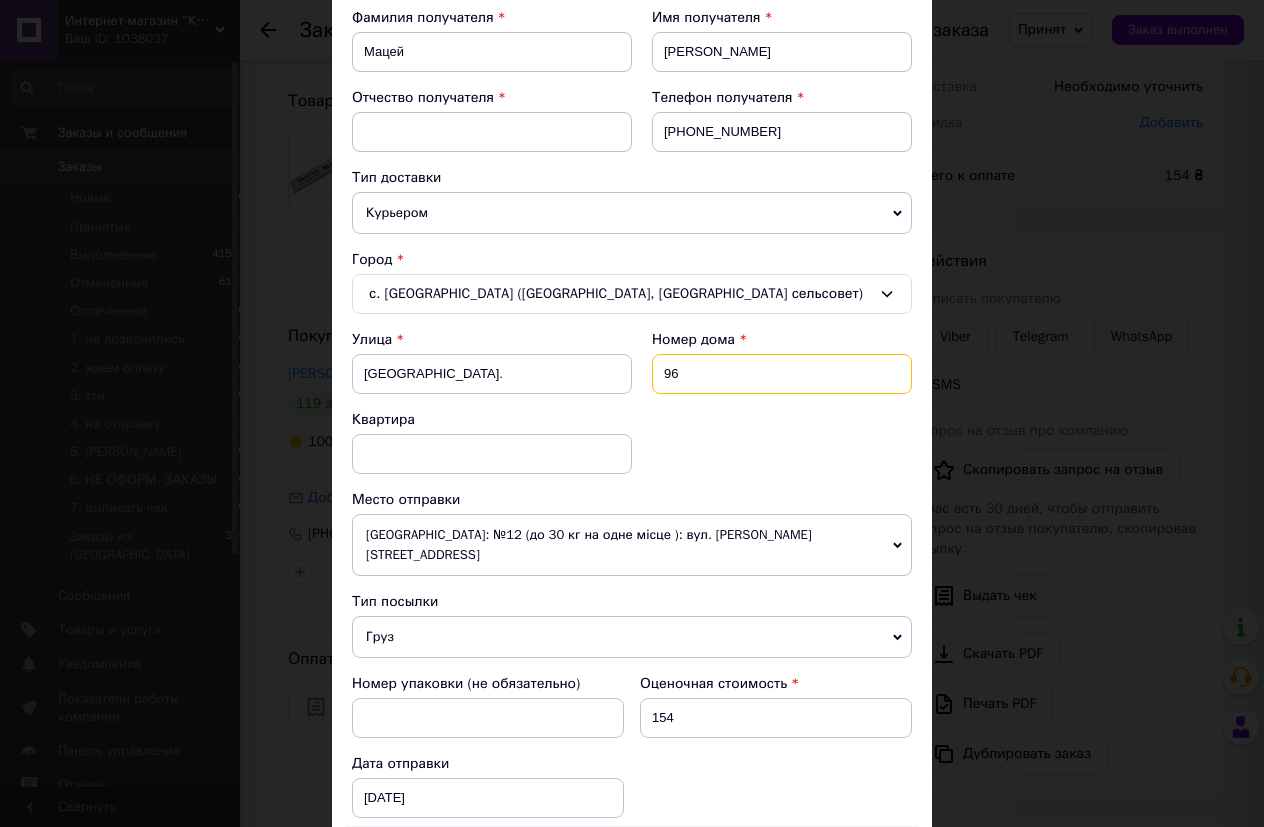 type on "96" 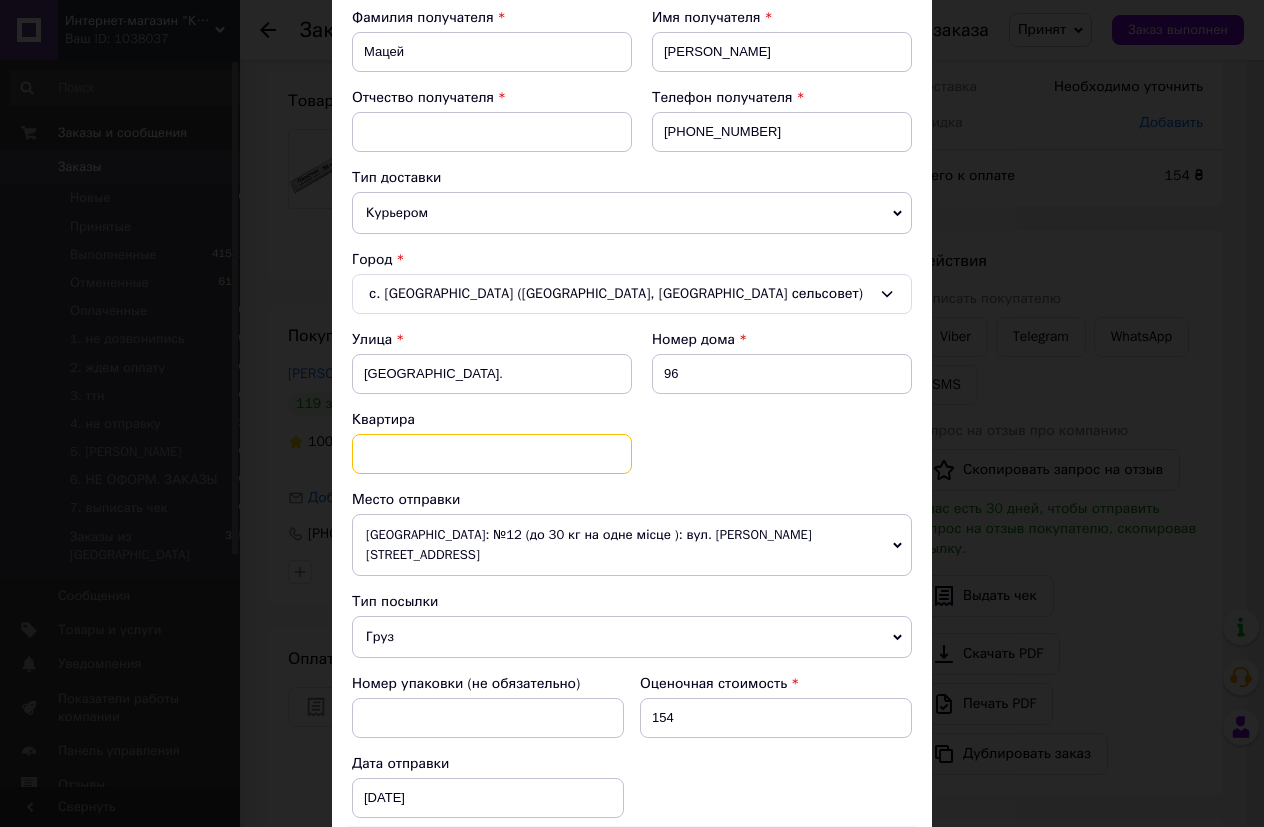 click at bounding box center [492, 454] 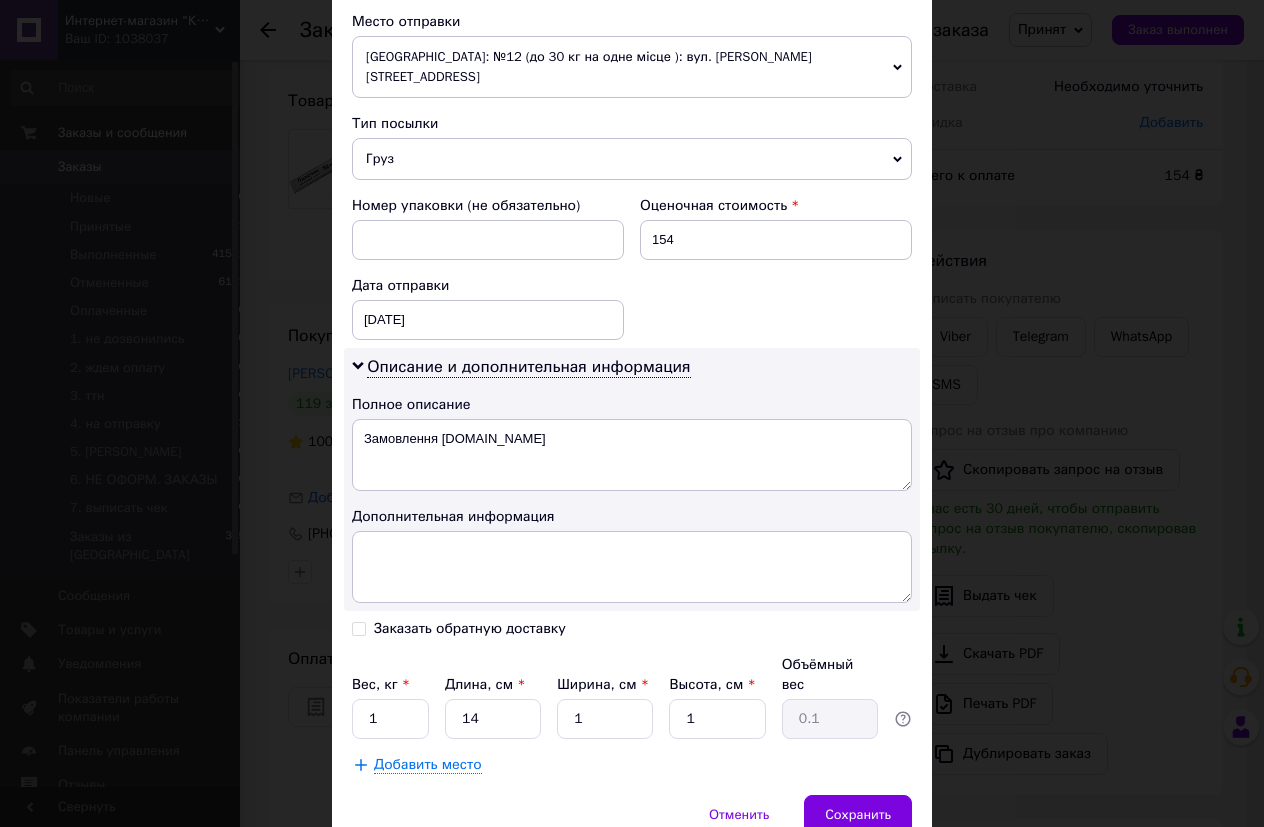 scroll, scrollTop: 841, scrollLeft: 0, axis: vertical 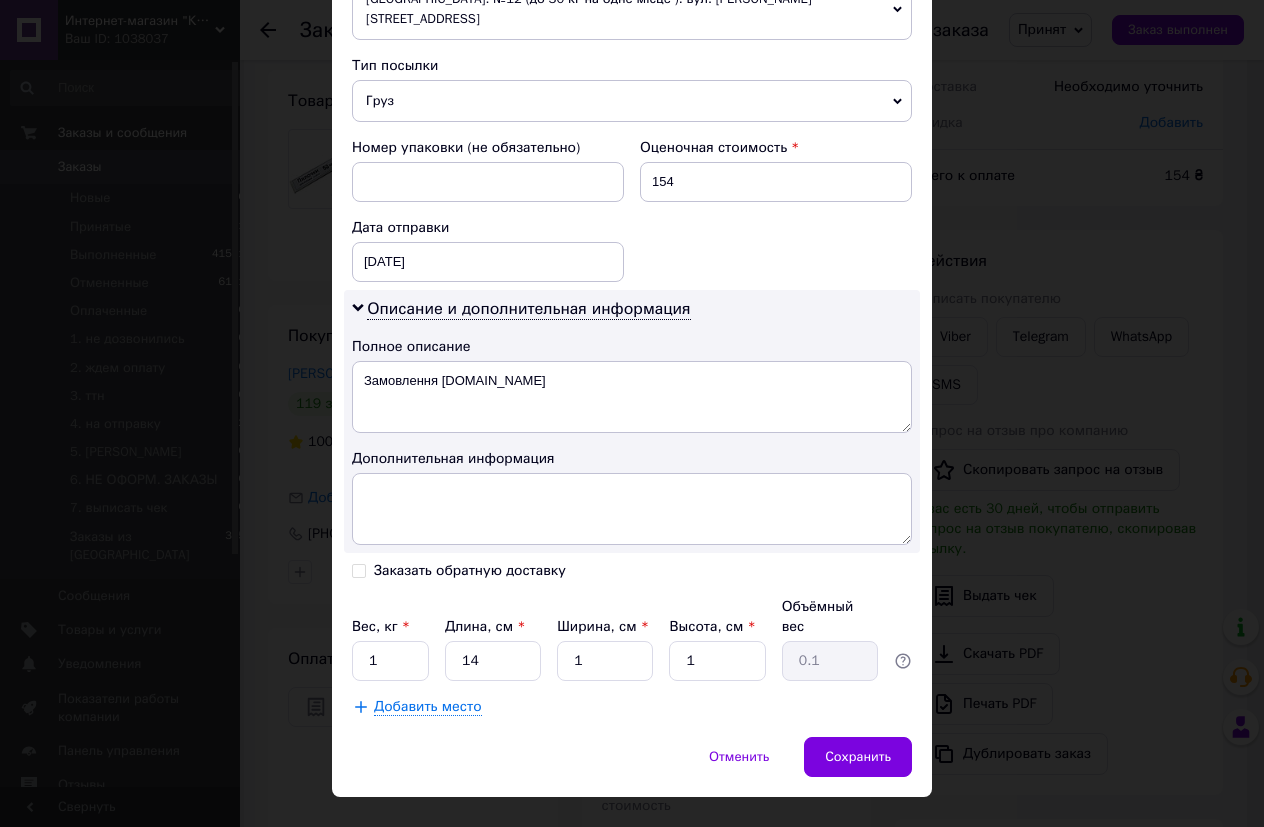 type on "96" 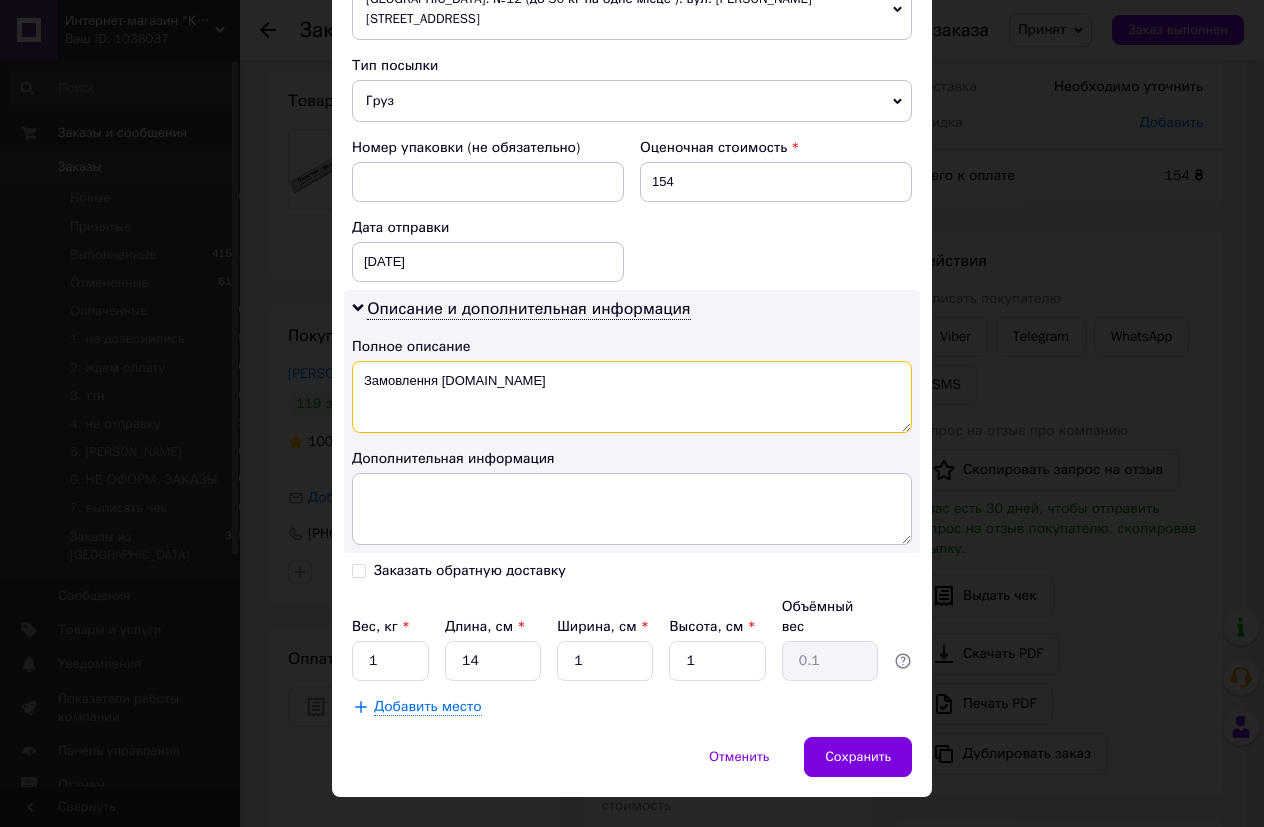 drag, startPoint x: 538, startPoint y: 359, endPoint x: 185, endPoint y: 353, distance: 353.051 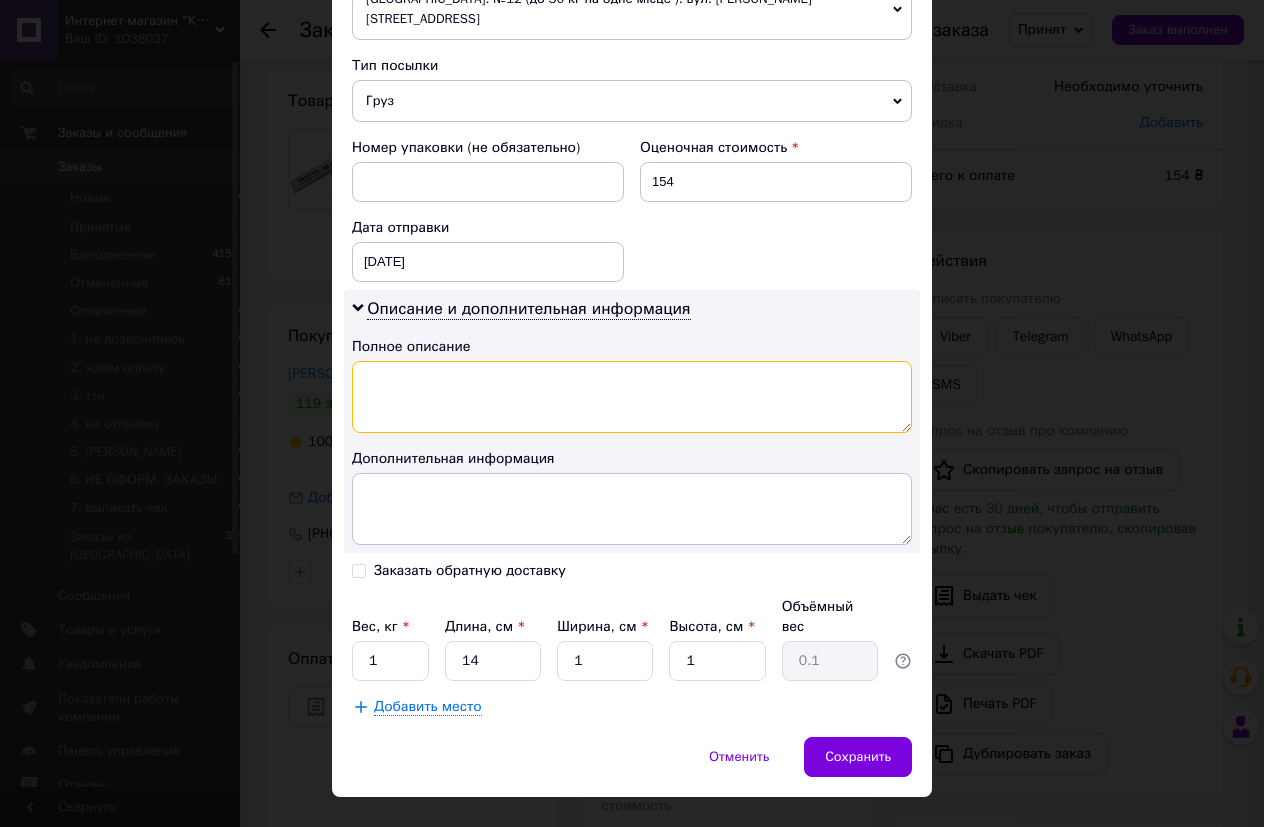 paste on "Замовлення з магазину: kramnicya.com.ua (Крамниця" 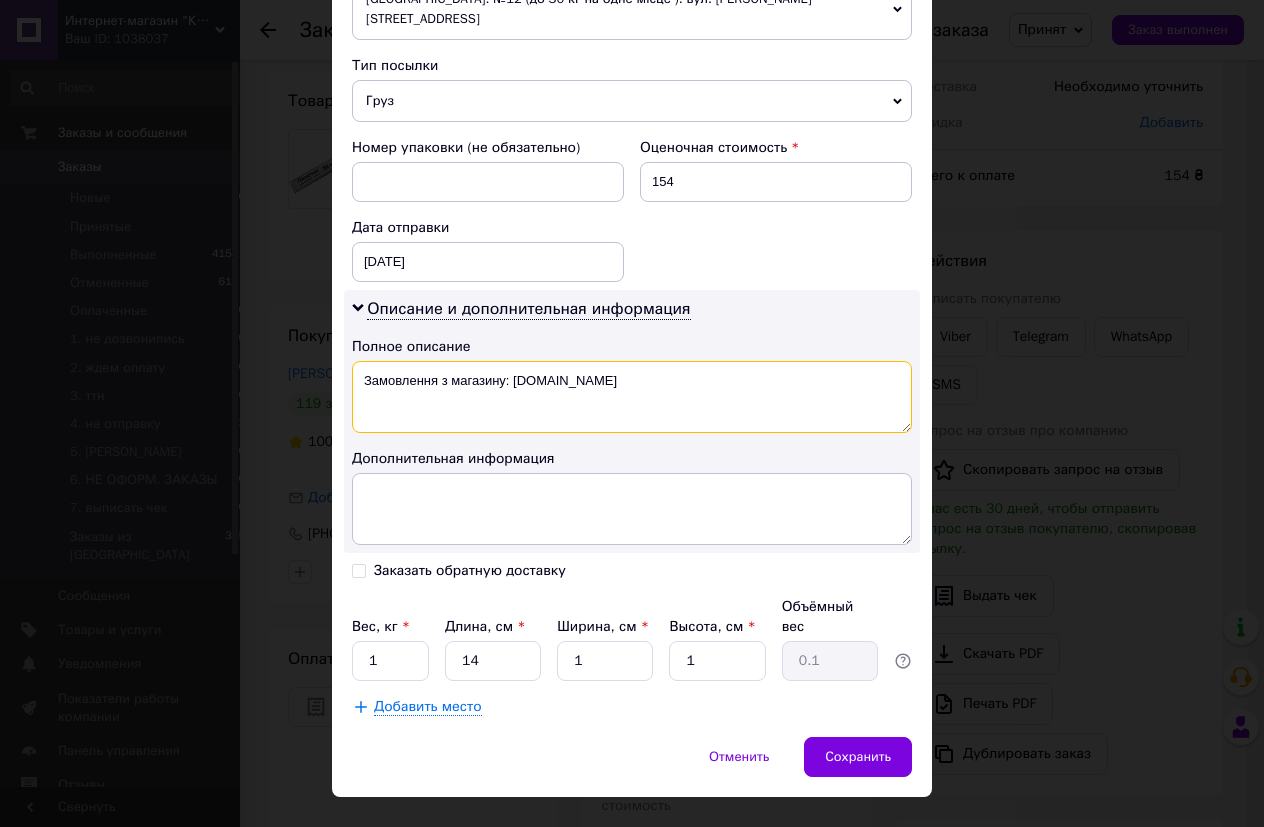 type on "Замовлення з магазину: kramnicya.com.ua" 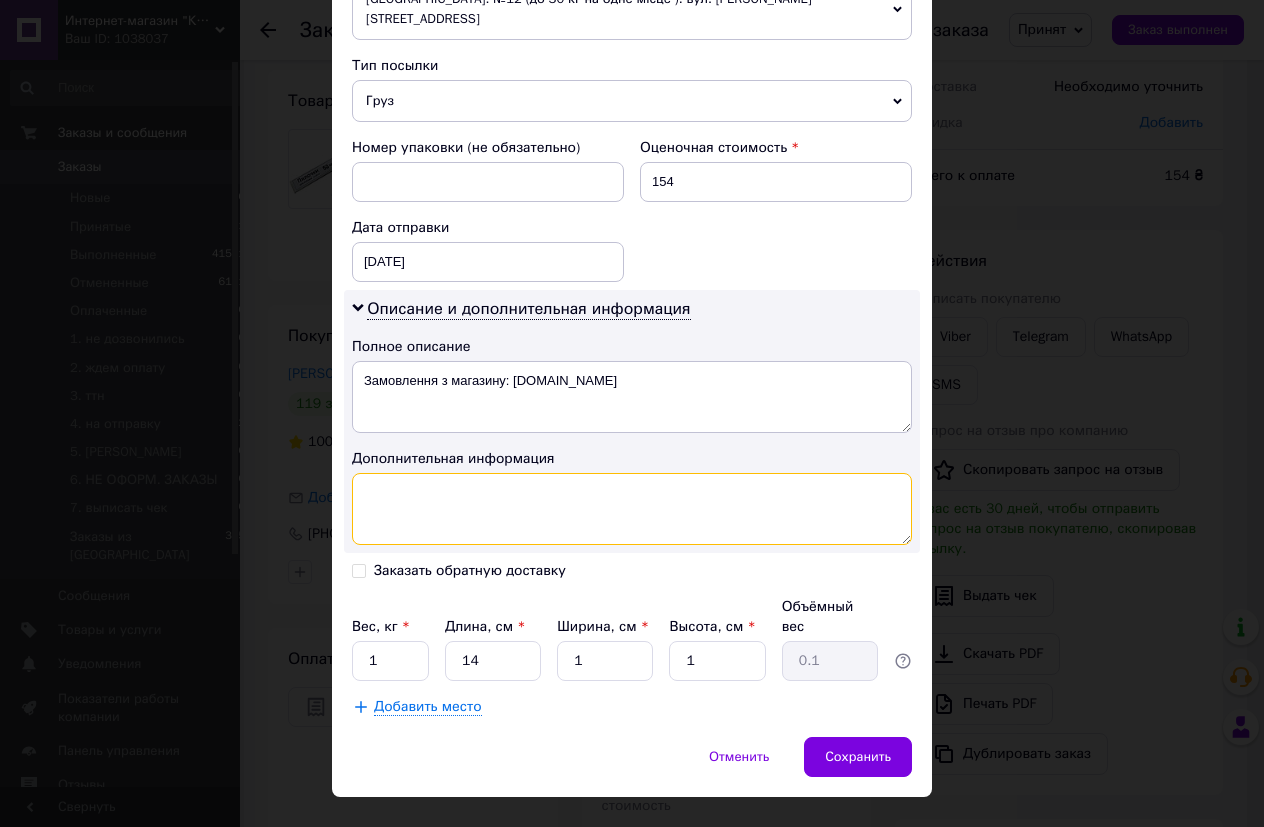 paste on "Замовлення з магазину: kramnicya.com.ua (Крамниця Творчості)" 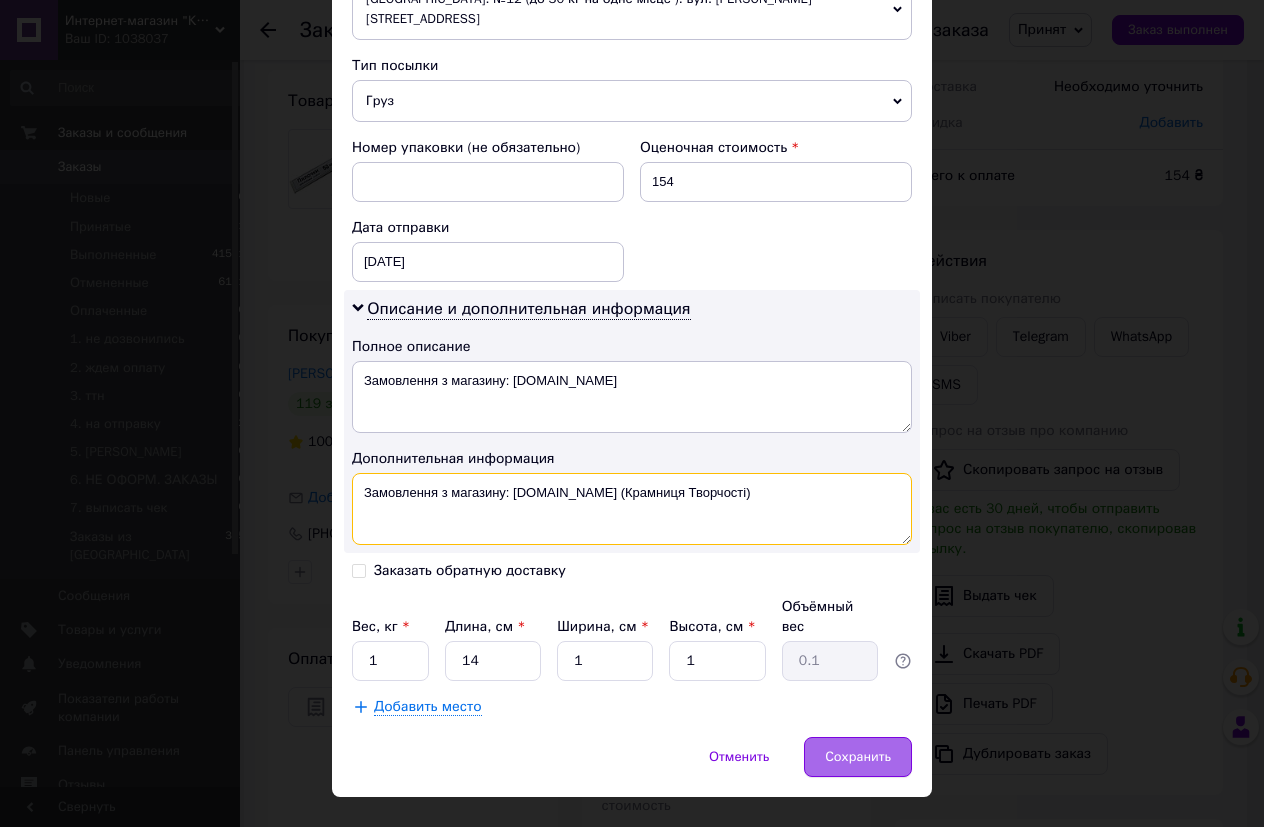 type on "Замовлення з магазину: kramnicya.com.ua (Крамниця Творчості)" 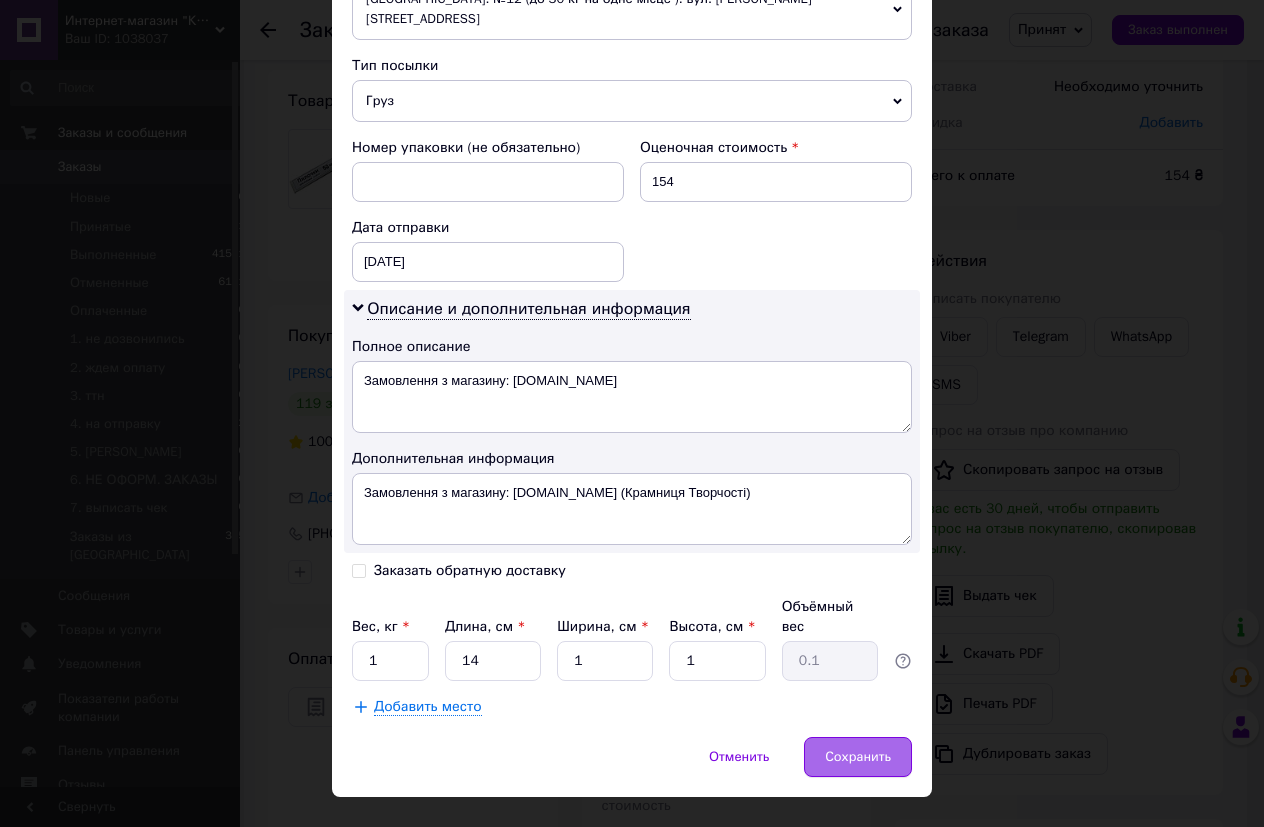 click on "Сохранить" at bounding box center [858, 757] 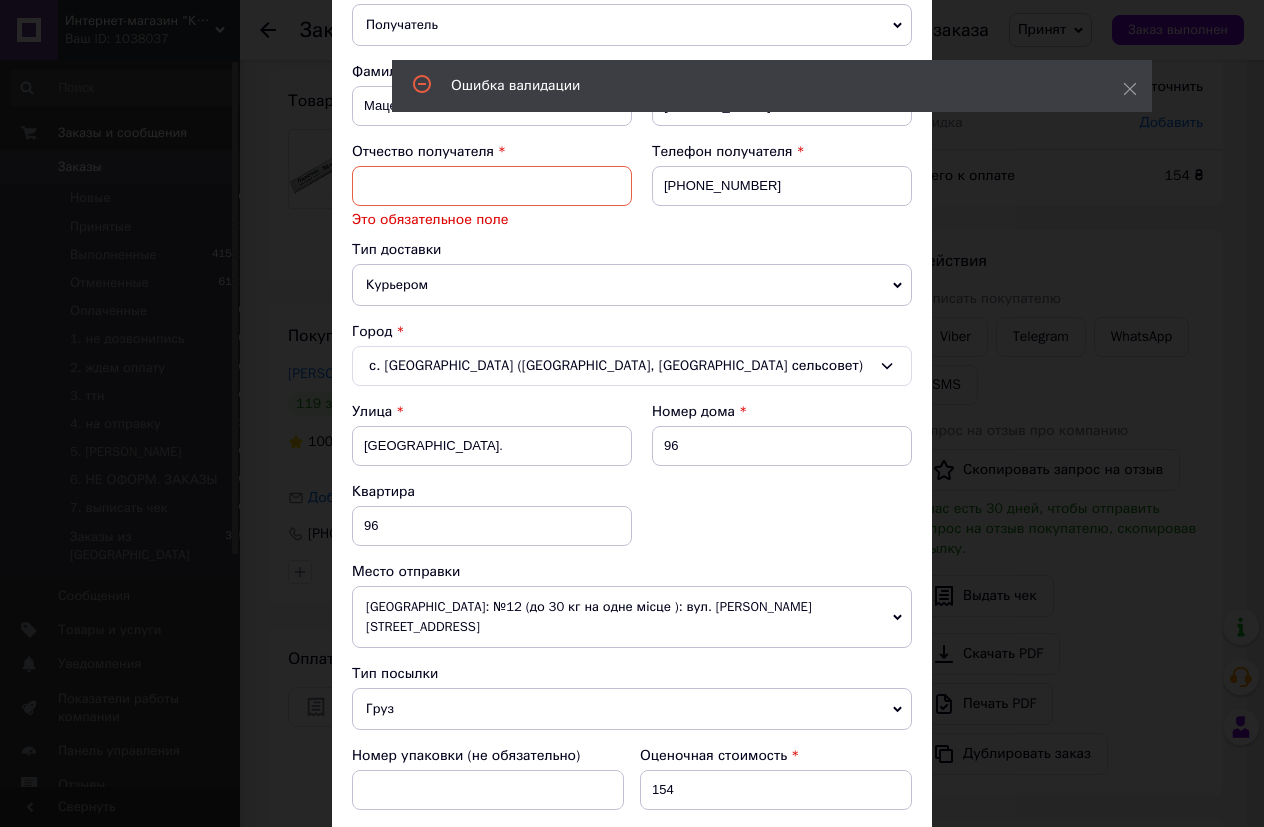 scroll, scrollTop: 137, scrollLeft: 0, axis: vertical 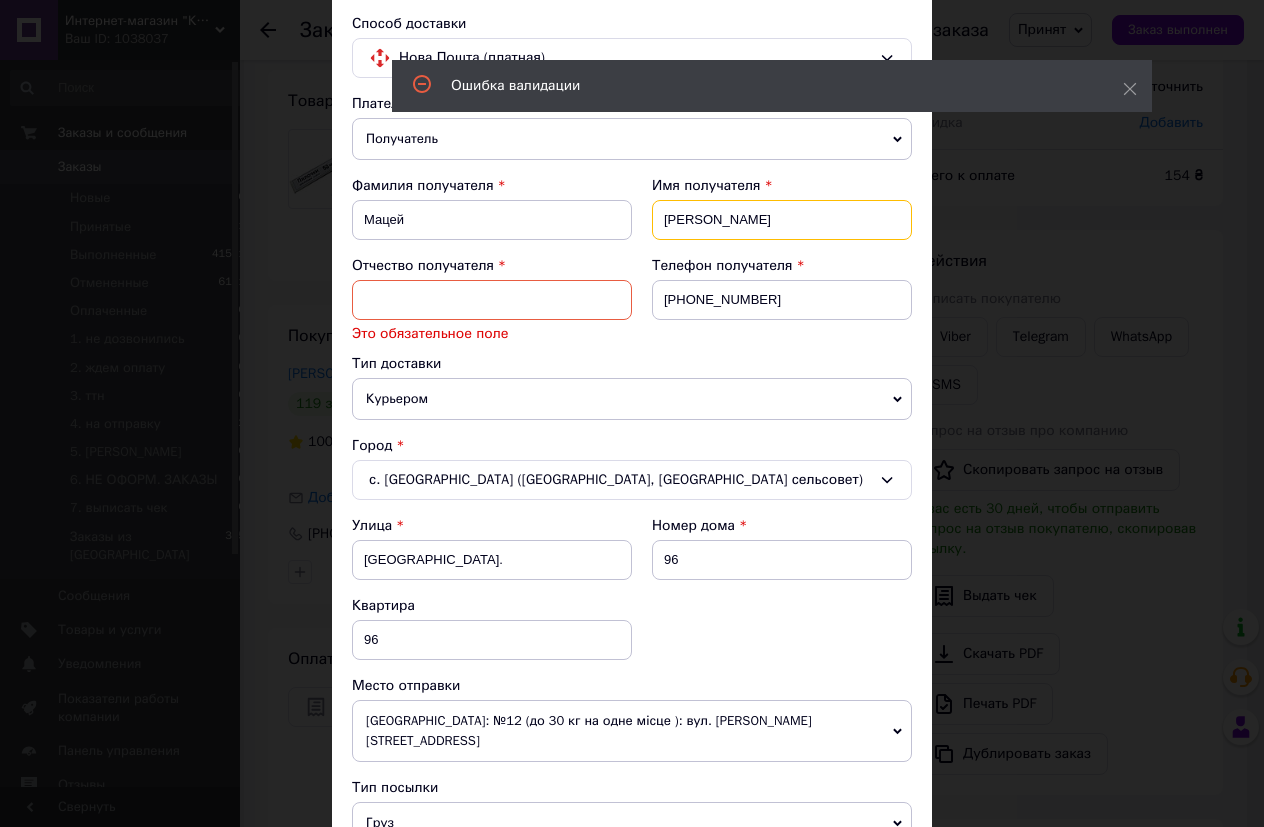 drag, startPoint x: 702, startPoint y: 217, endPoint x: 548, endPoint y: 217, distance: 154 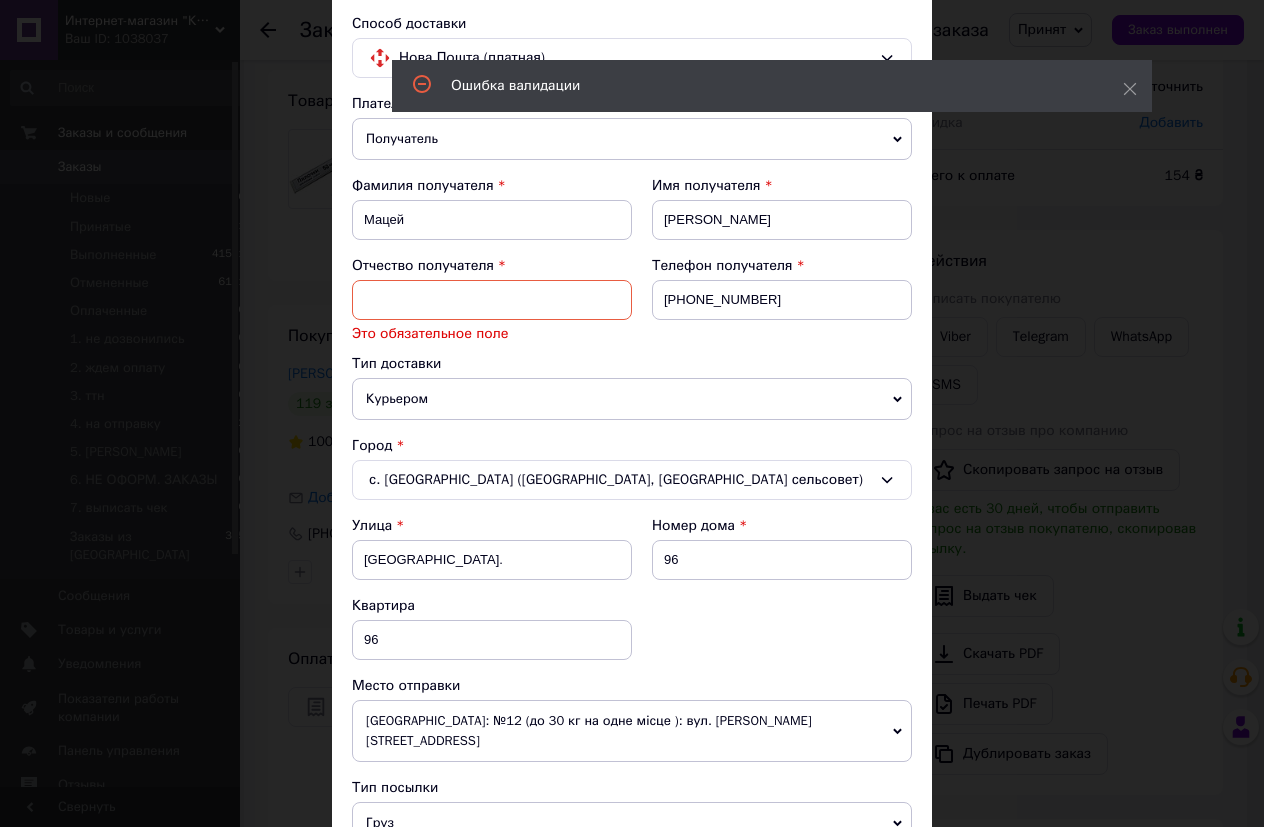 click at bounding box center [492, 300] 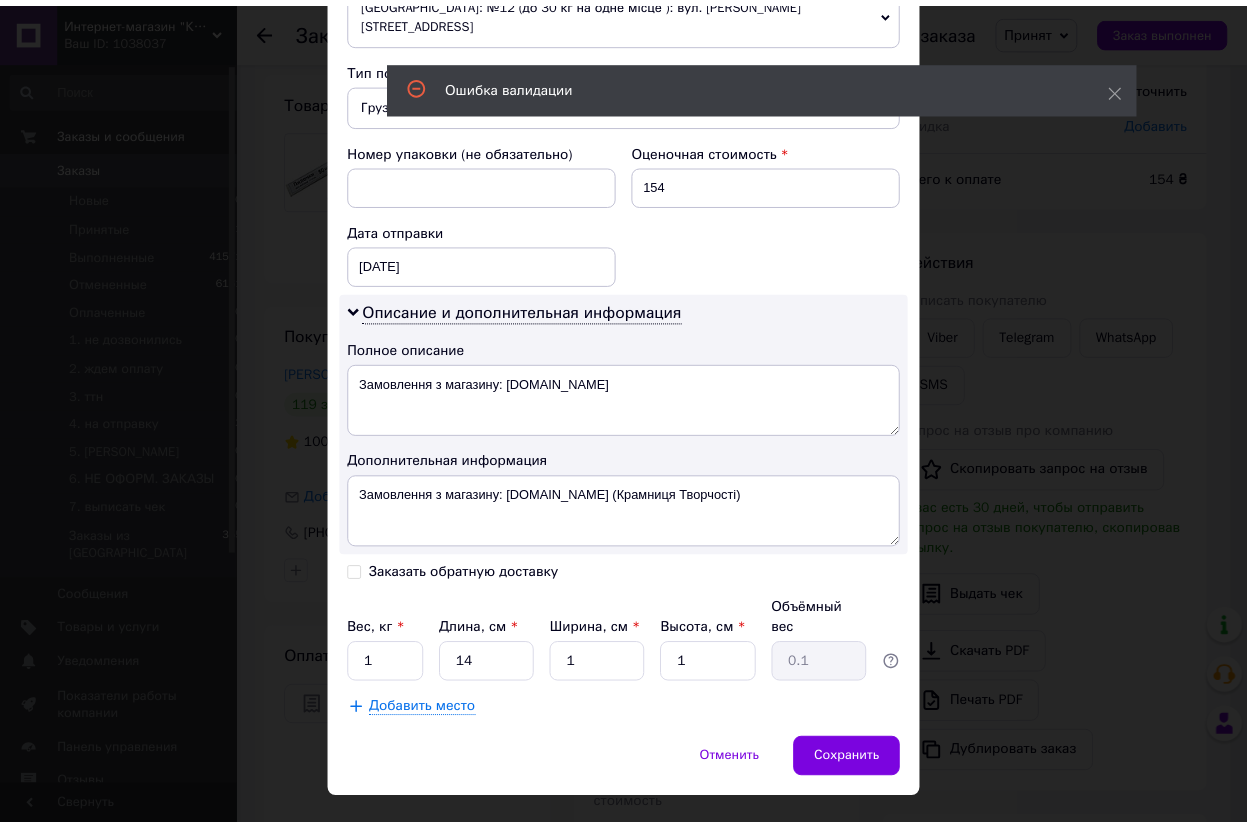 scroll, scrollTop: 841, scrollLeft: 0, axis: vertical 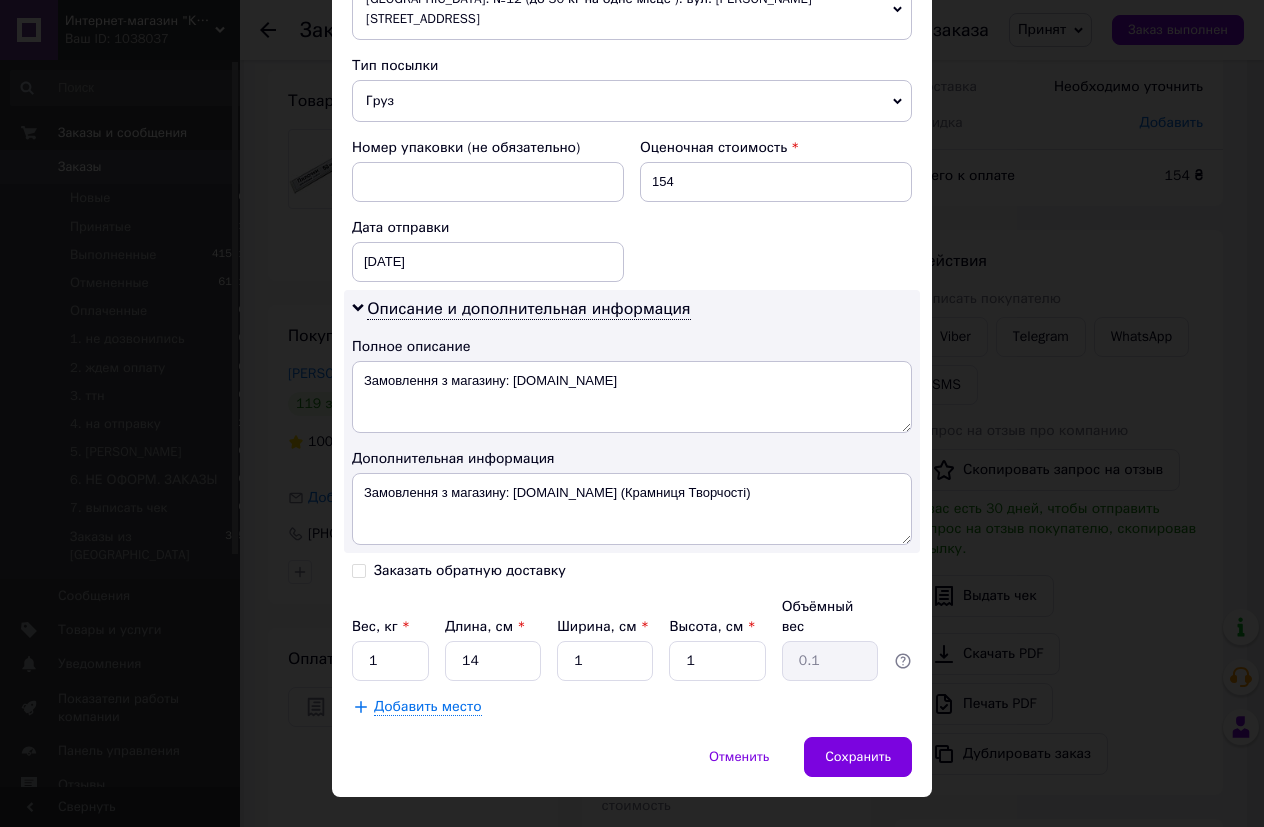 type on "[PERSON_NAME]" 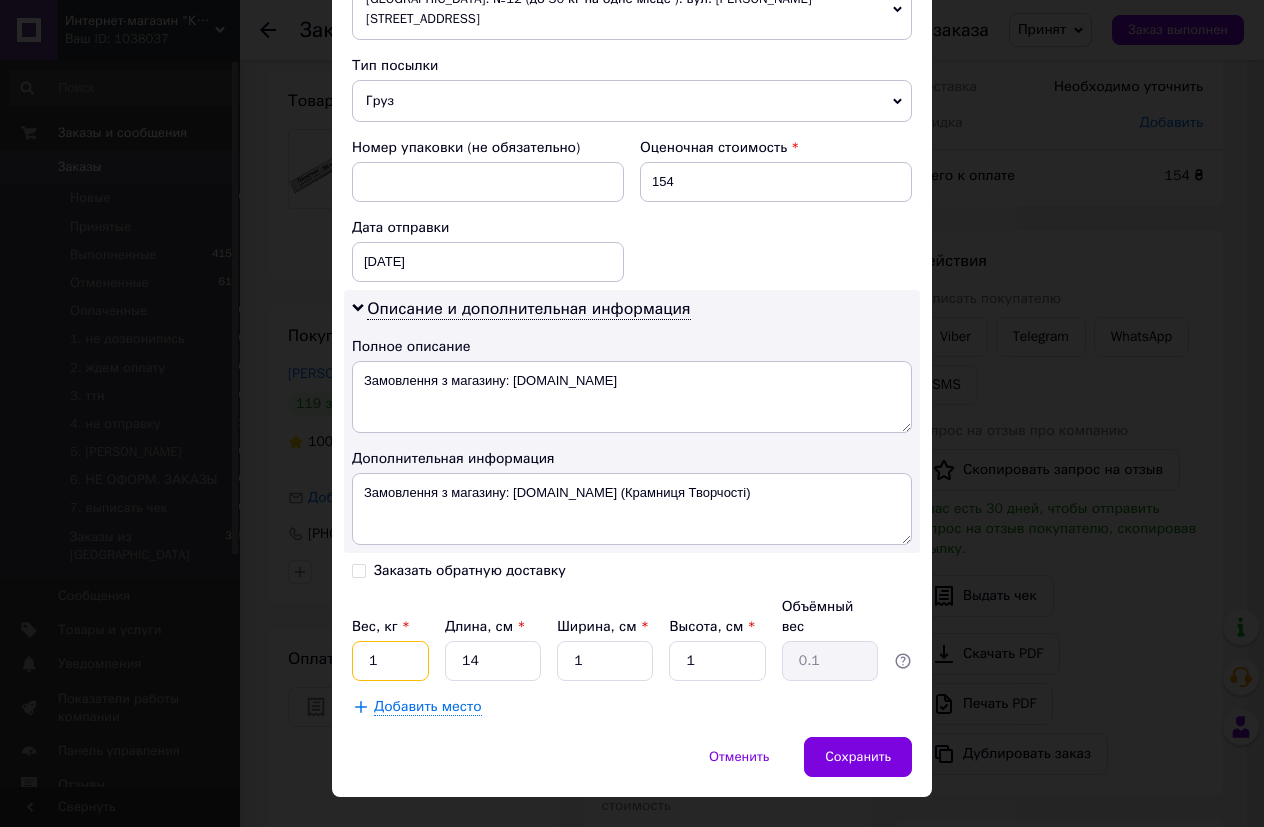 drag, startPoint x: 256, startPoint y: 599, endPoint x: 240, endPoint y: 594, distance: 16.763054 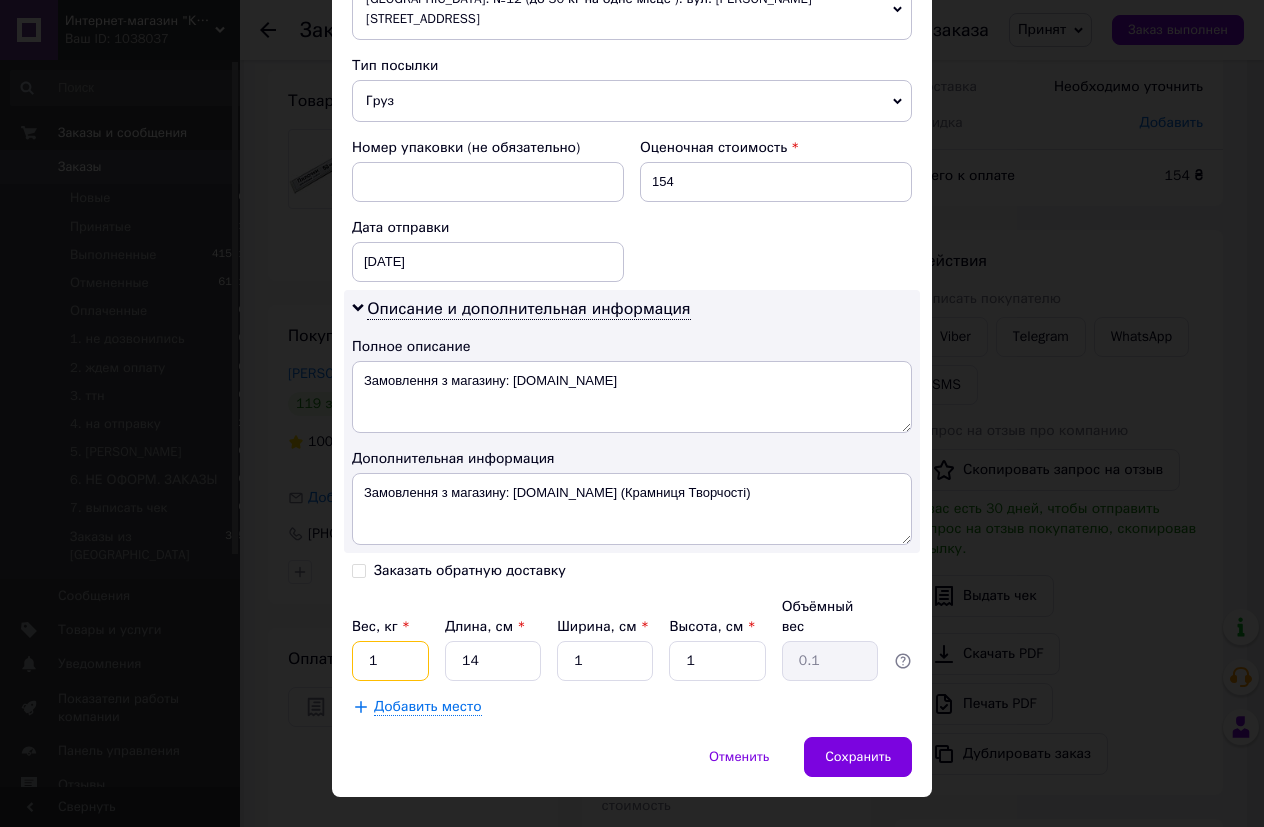 click on "1" at bounding box center (390, 661) 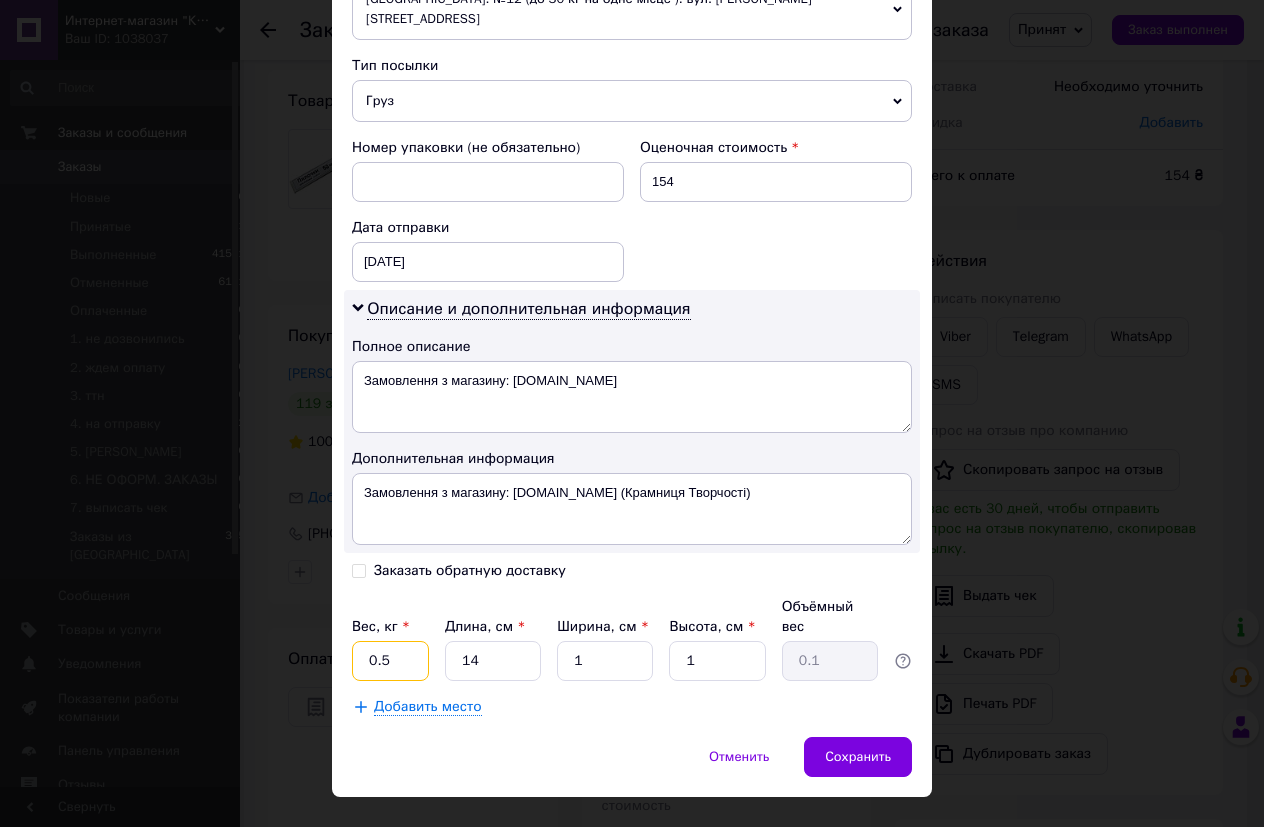 type on "0.5" 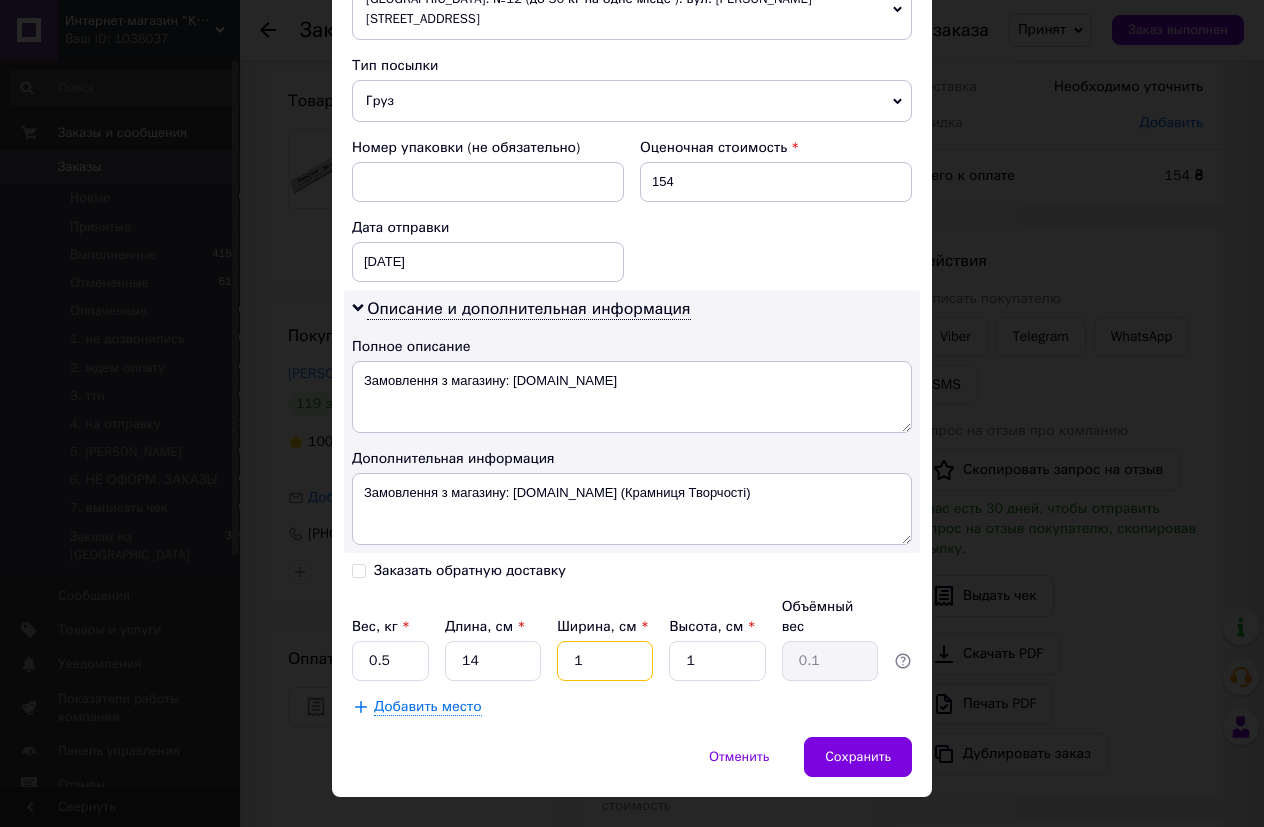 drag, startPoint x: 617, startPoint y: 622, endPoint x: 490, endPoint y: 592, distance: 130.49521 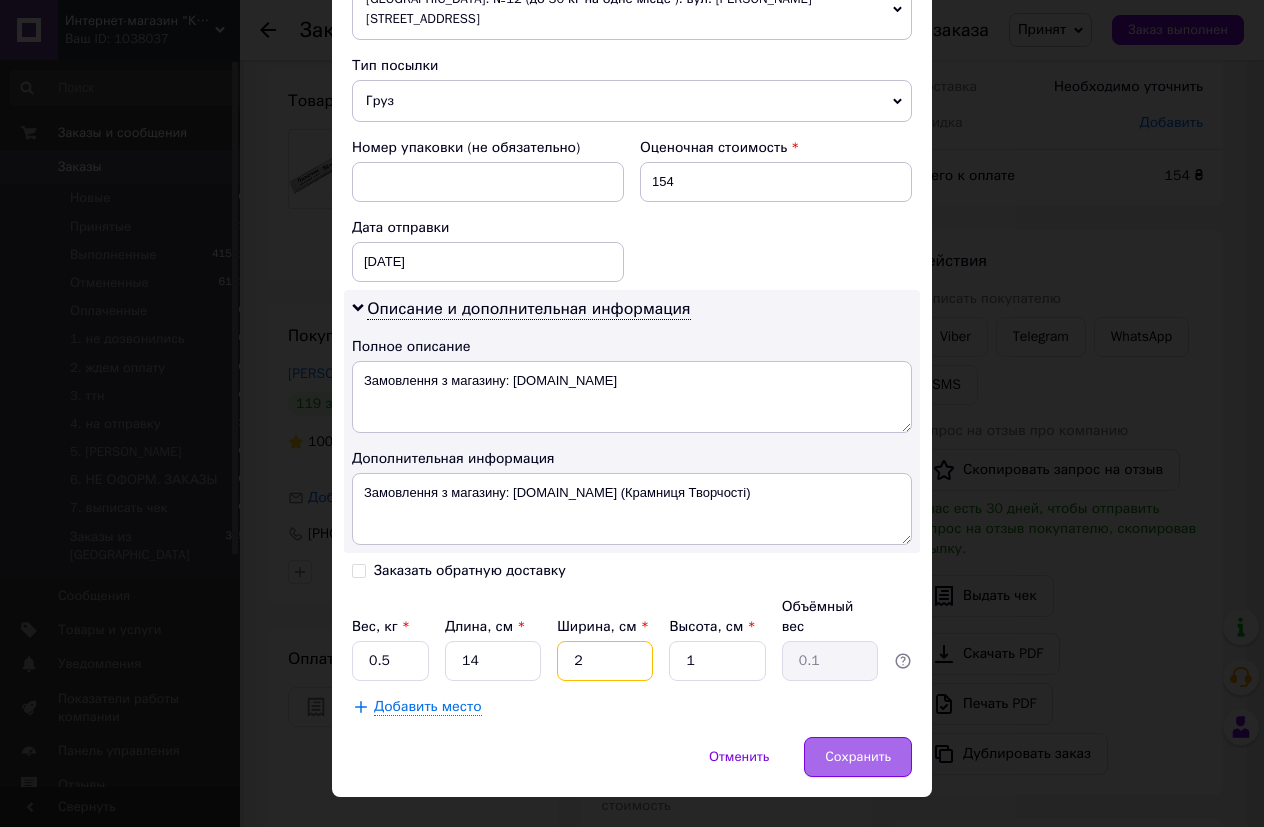 type on "2" 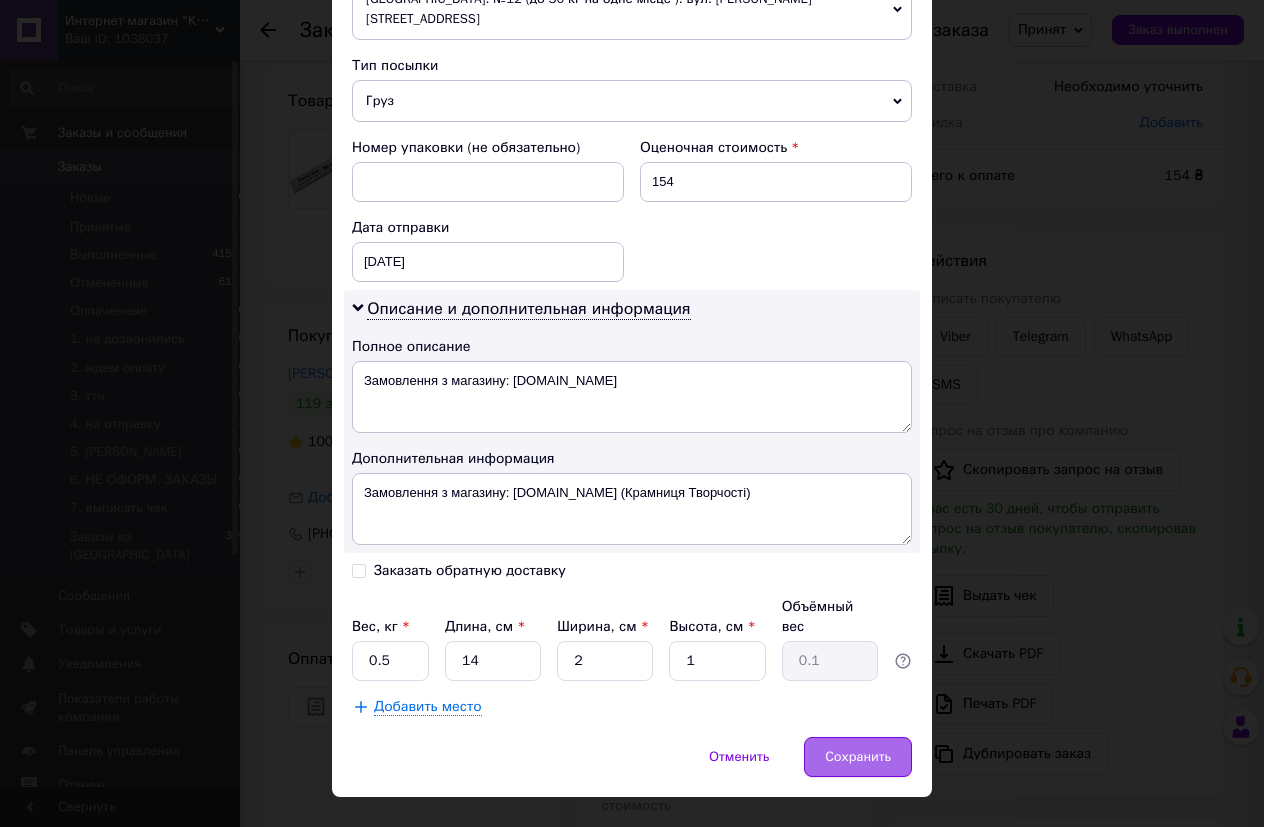 click on "Сохранить" at bounding box center [858, 757] 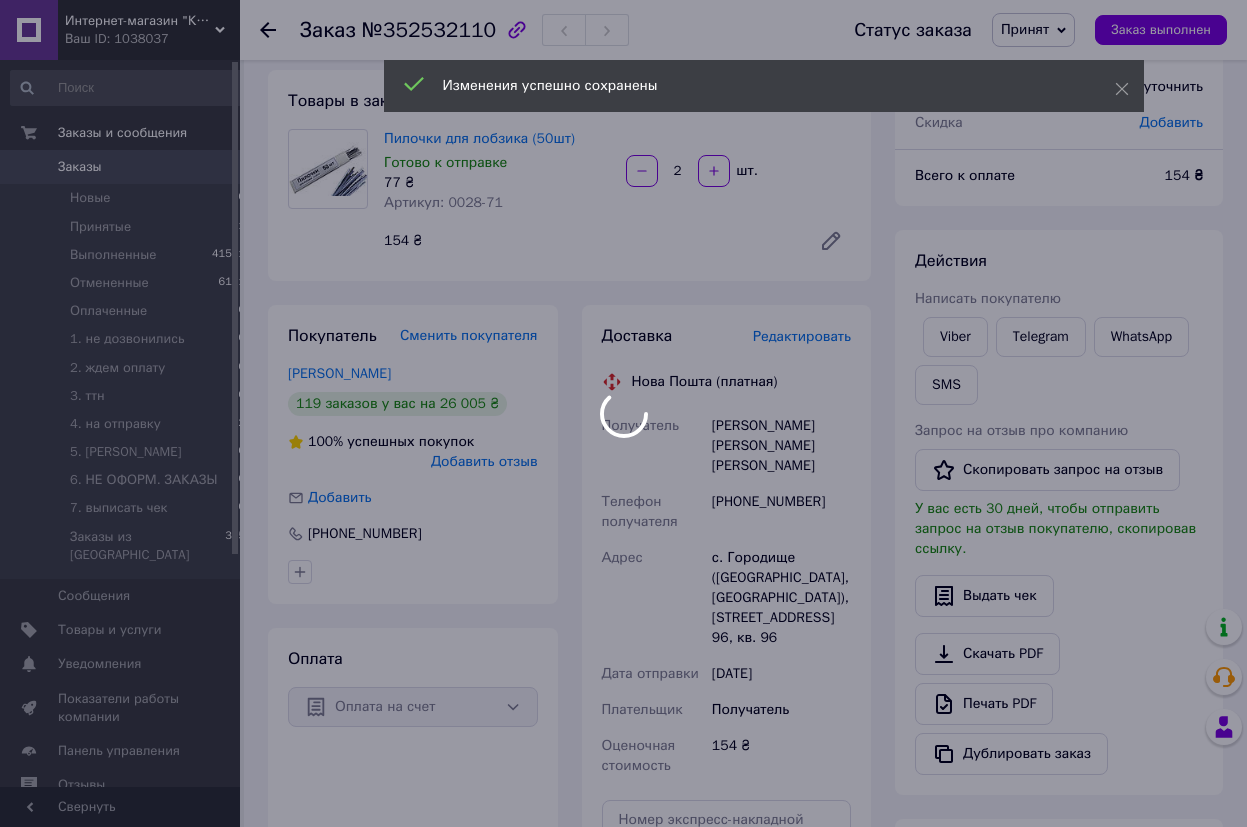 scroll, scrollTop: 40, scrollLeft: 0, axis: vertical 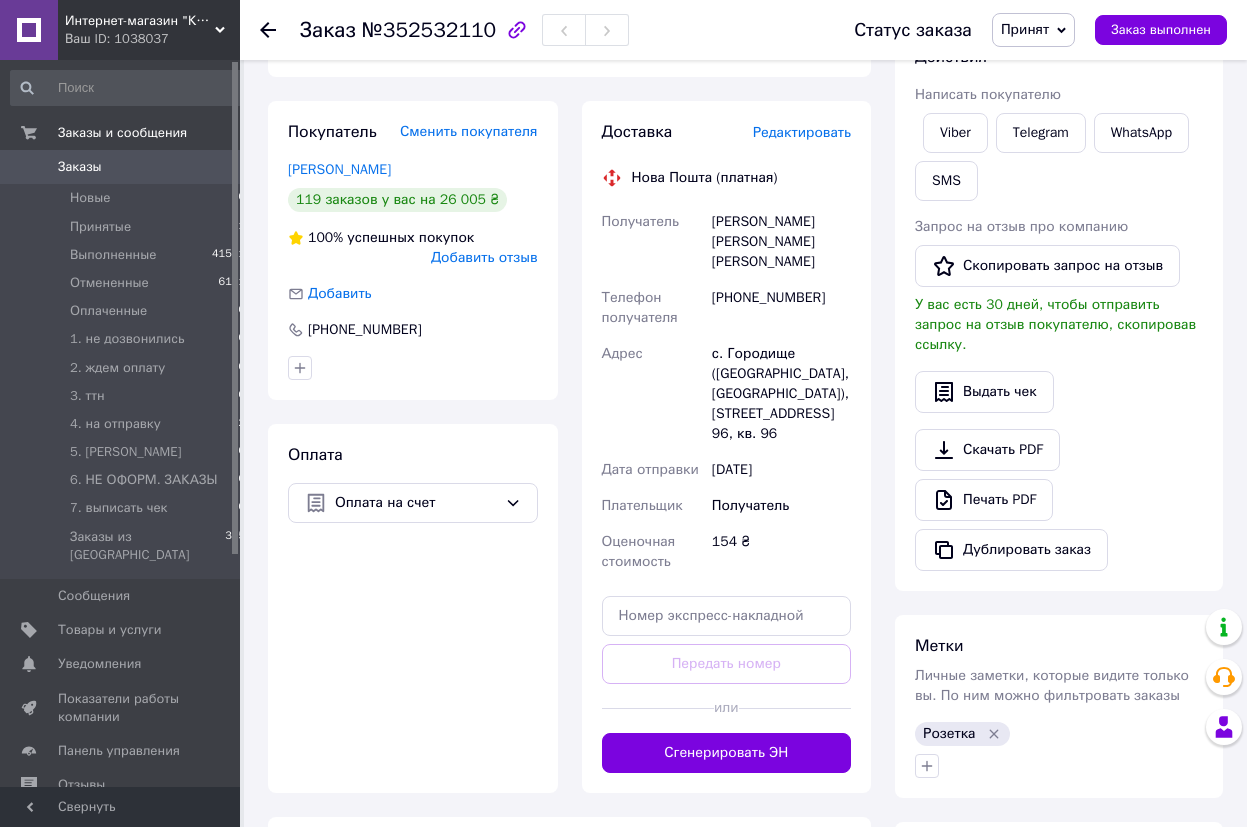 click on "Метки Личные заметки, которые видите только вы. По ним можно фильтровать заказы Розетка" at bounding box center [1059, 706] 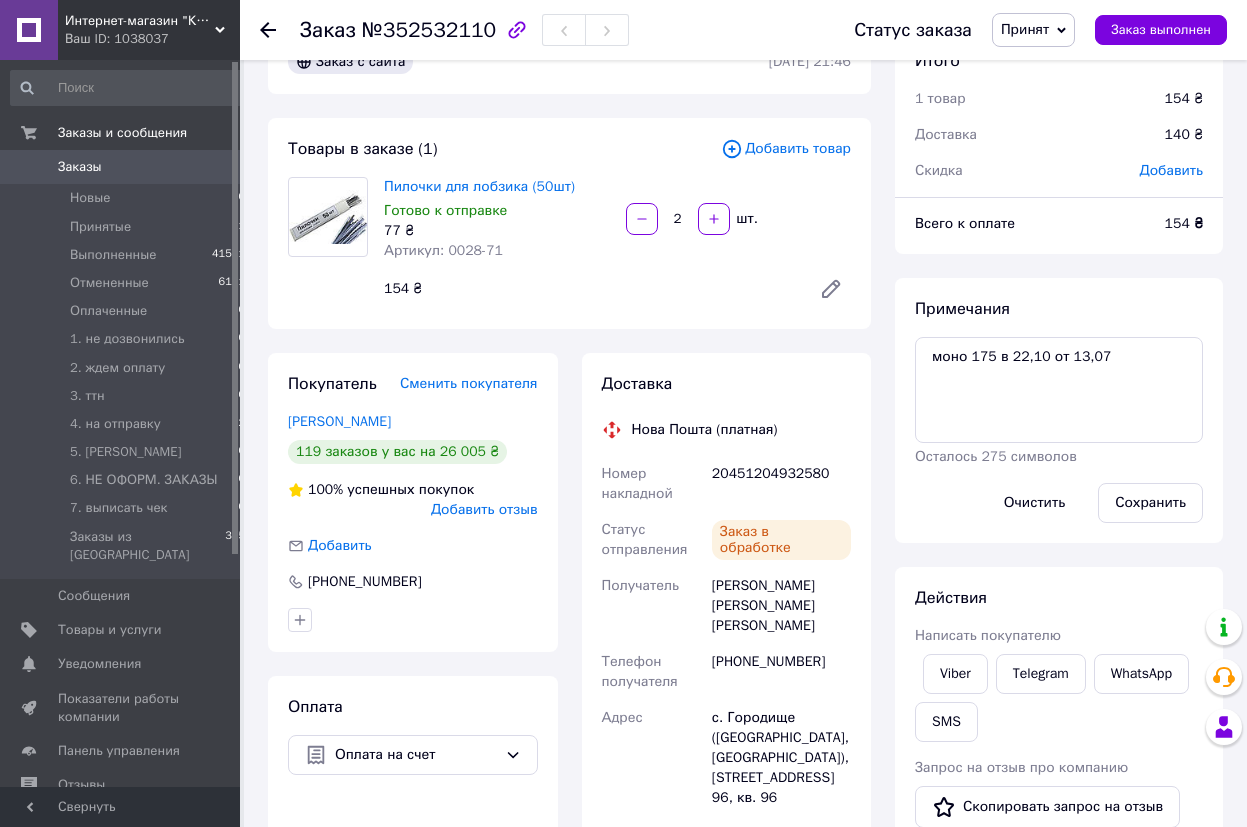 scroll, scrollTop: 306, scrollLeft: 0, axis: vertical 